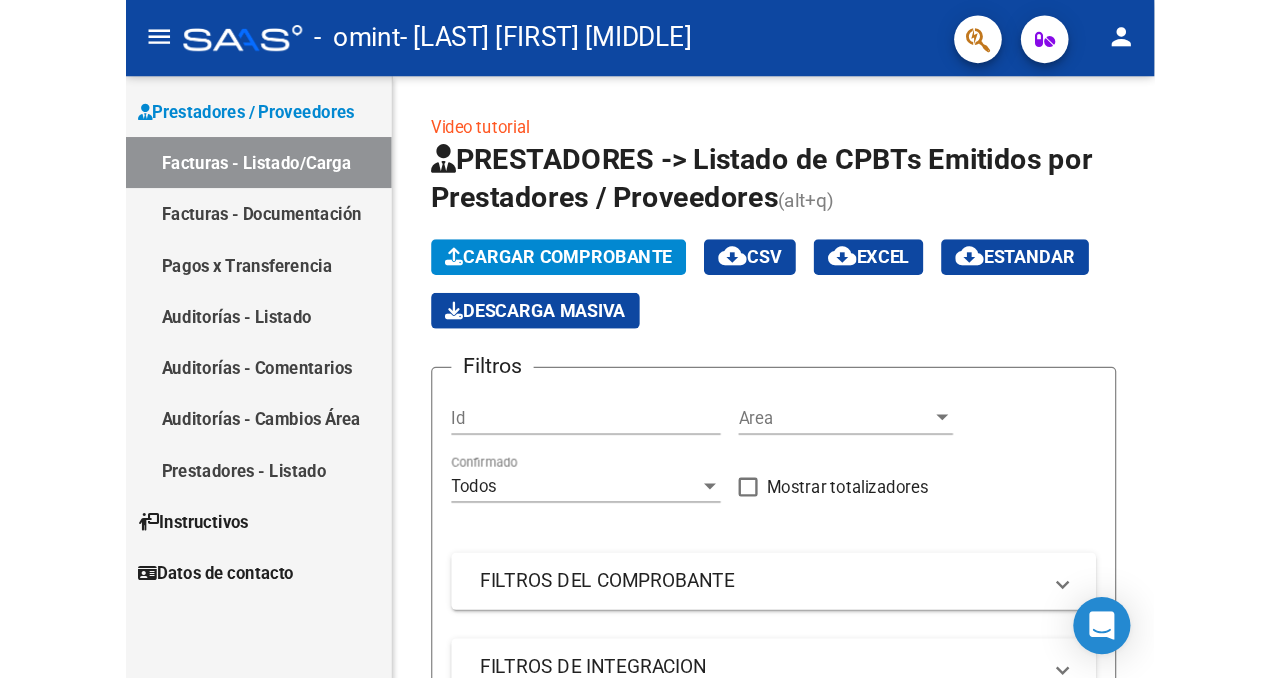 scroll, scrollTop: 0, scrollLeft: 0, axis: both 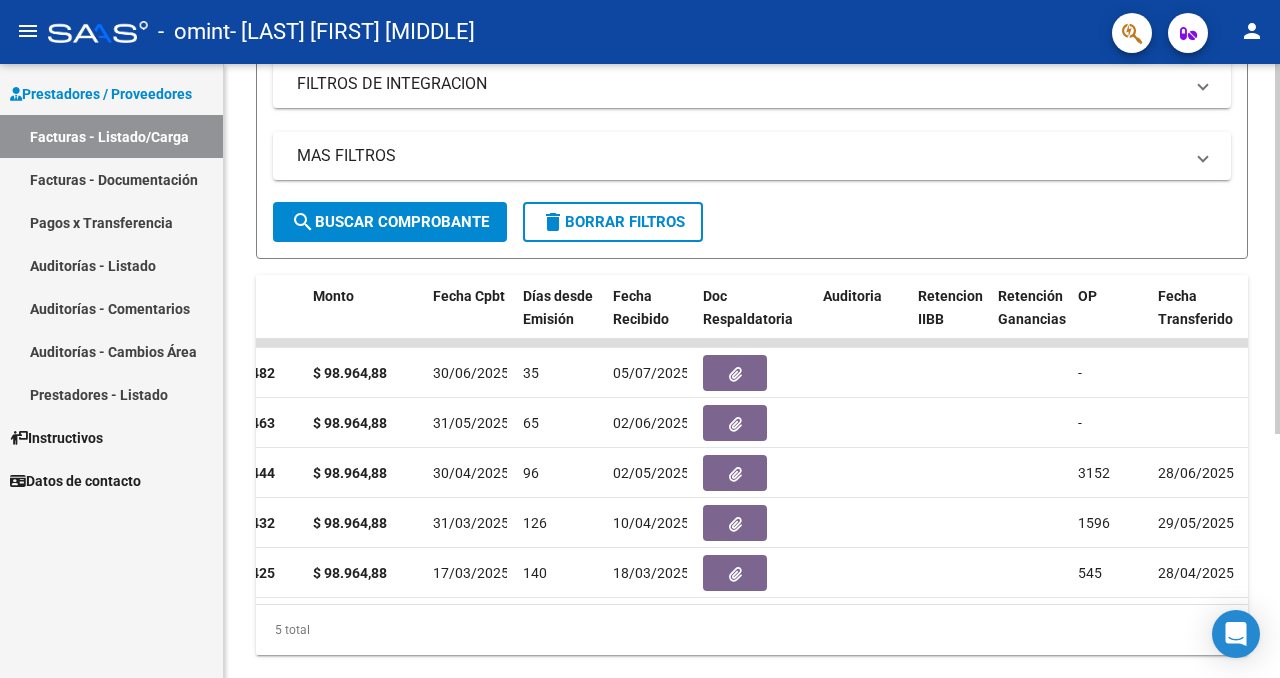 drag, startPoint x: 371, startPoint y: 615, endPoint x: 466, endPoint y: 660, distance: 105.11898 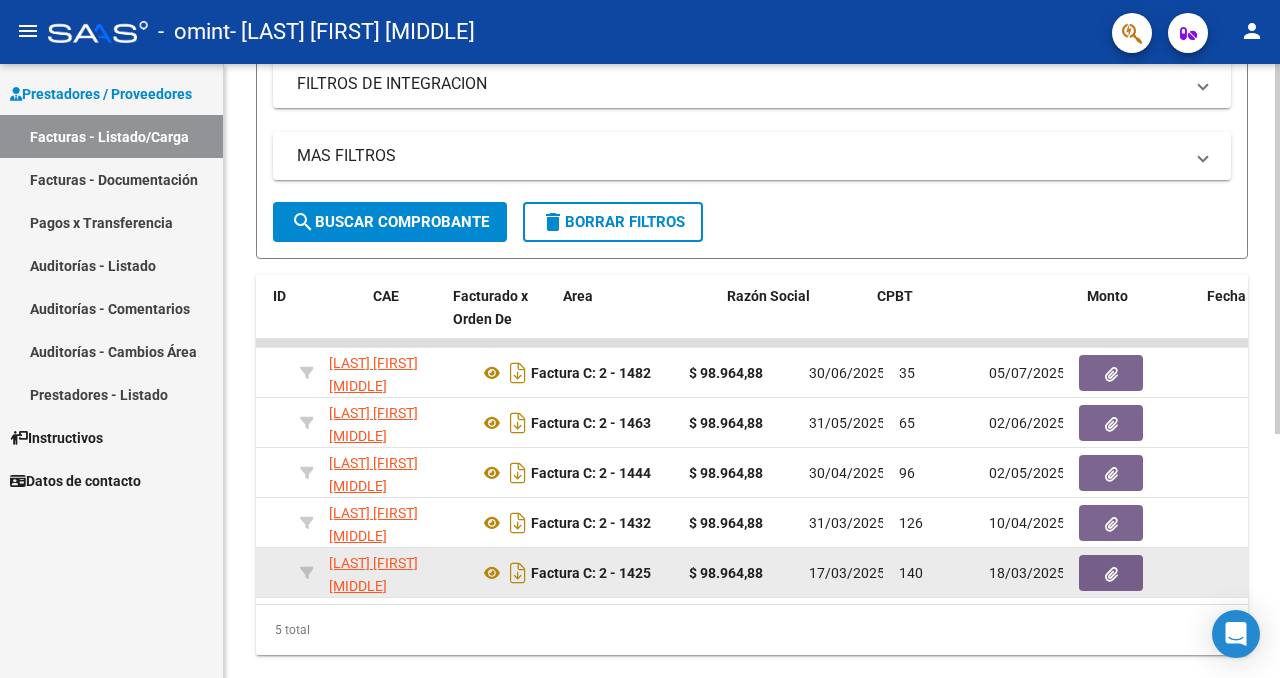 scroll, scrollTop: 0, scrollLeft: 90, axis: horizontal 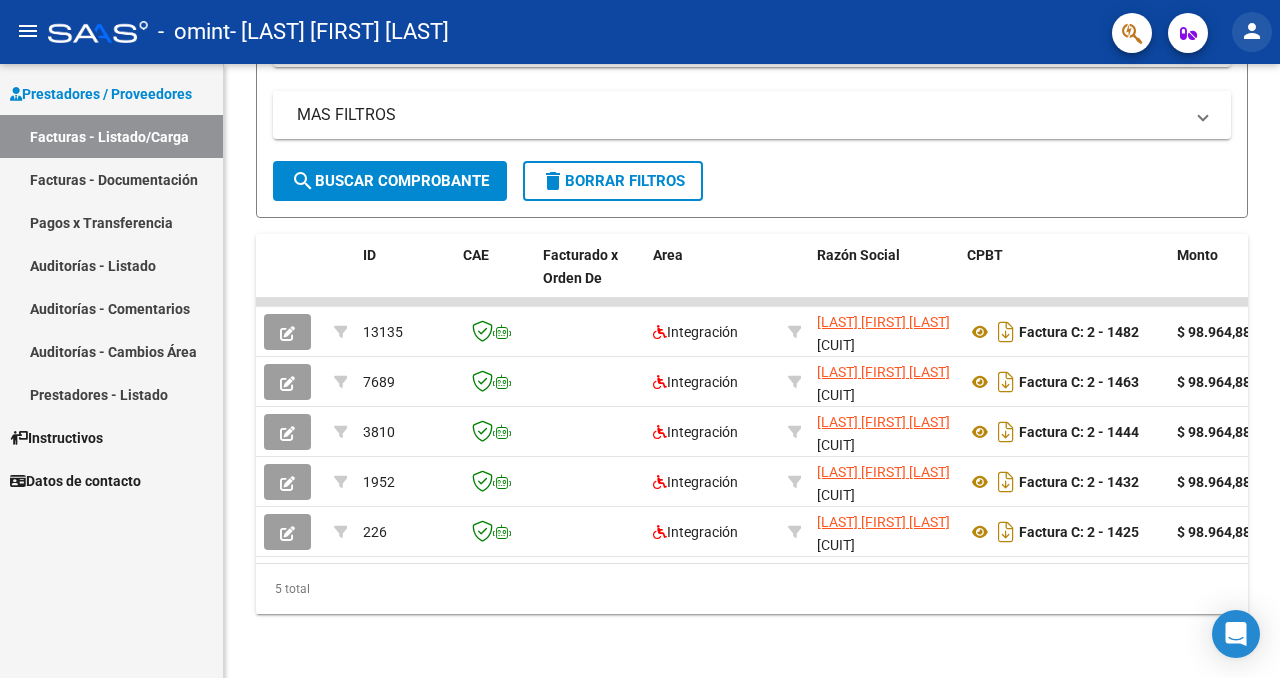 click on "person" 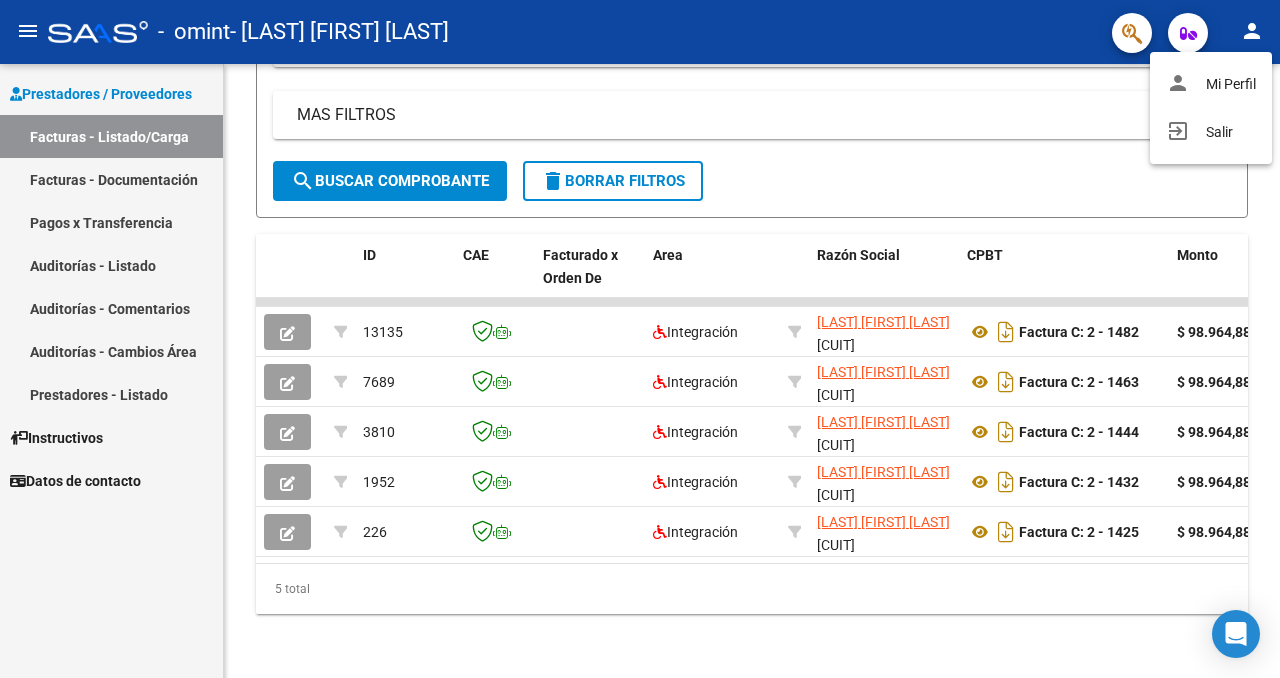 click at bounding box center (640, 339) 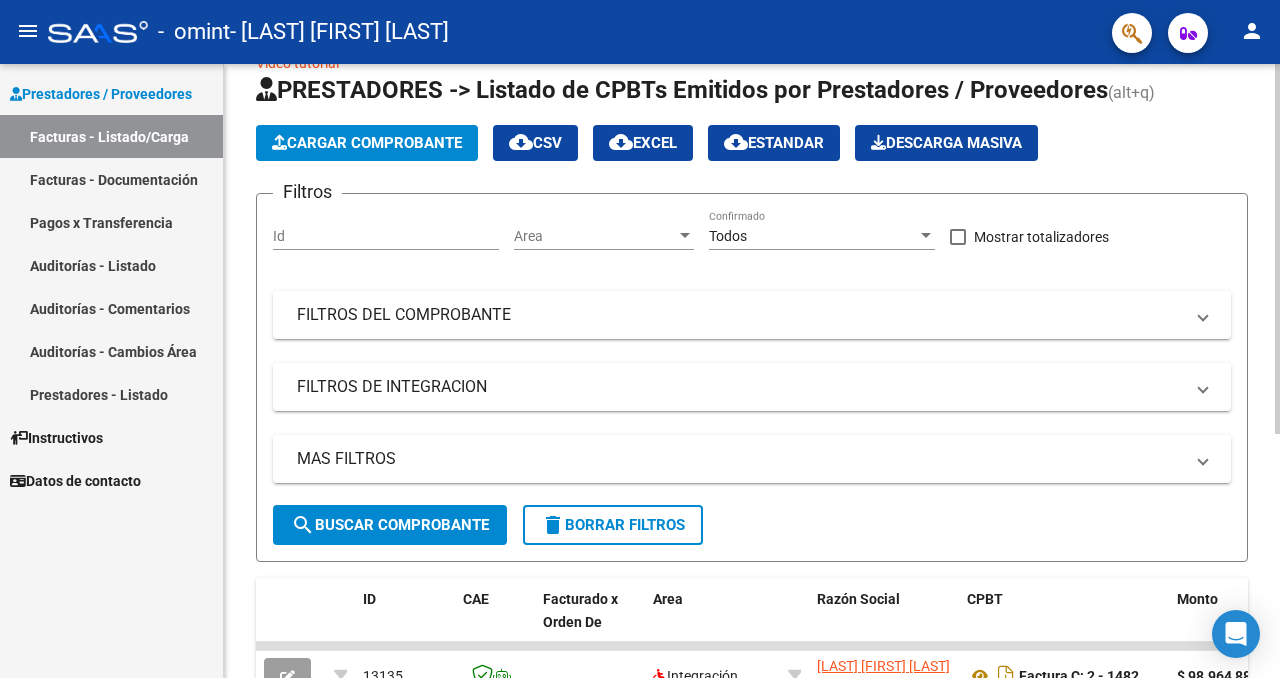 scroll, scrollTop: 0, scrollLeft: 0, axis: both 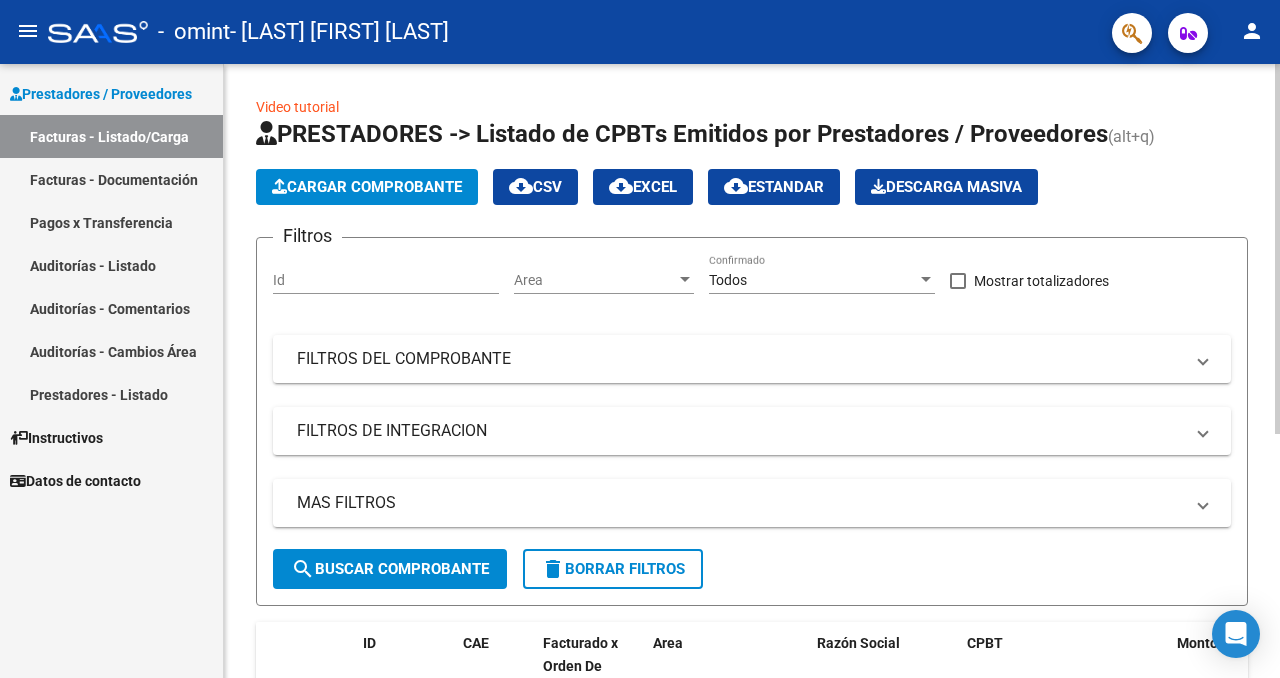click 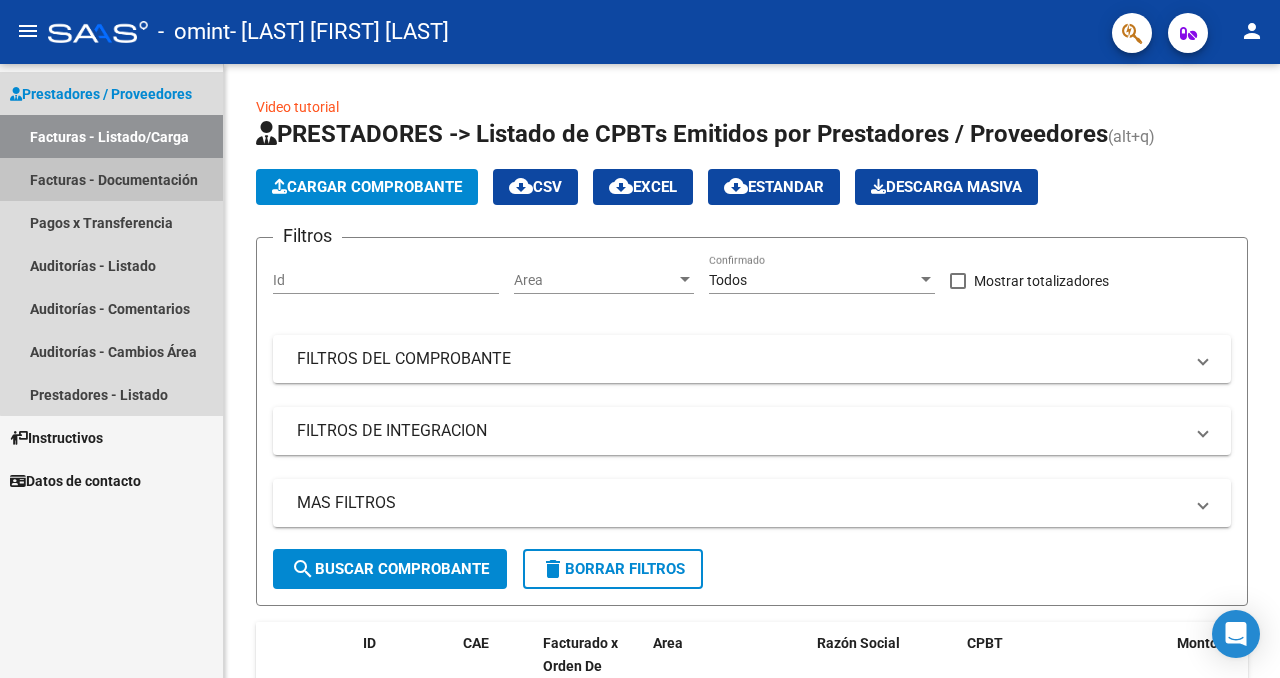 click on "Facturas - Documentación" at bounding box center [111, 179] 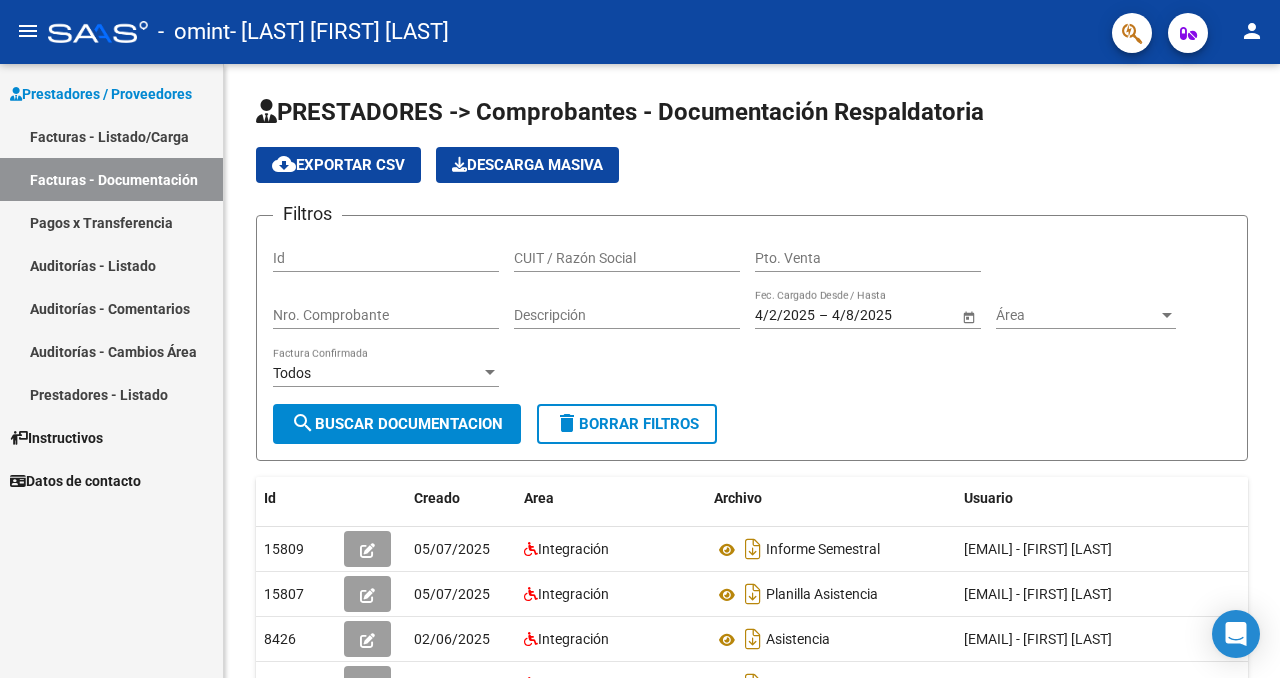 click on "Pagos x Transferencia" at bounding box center (111, 222) 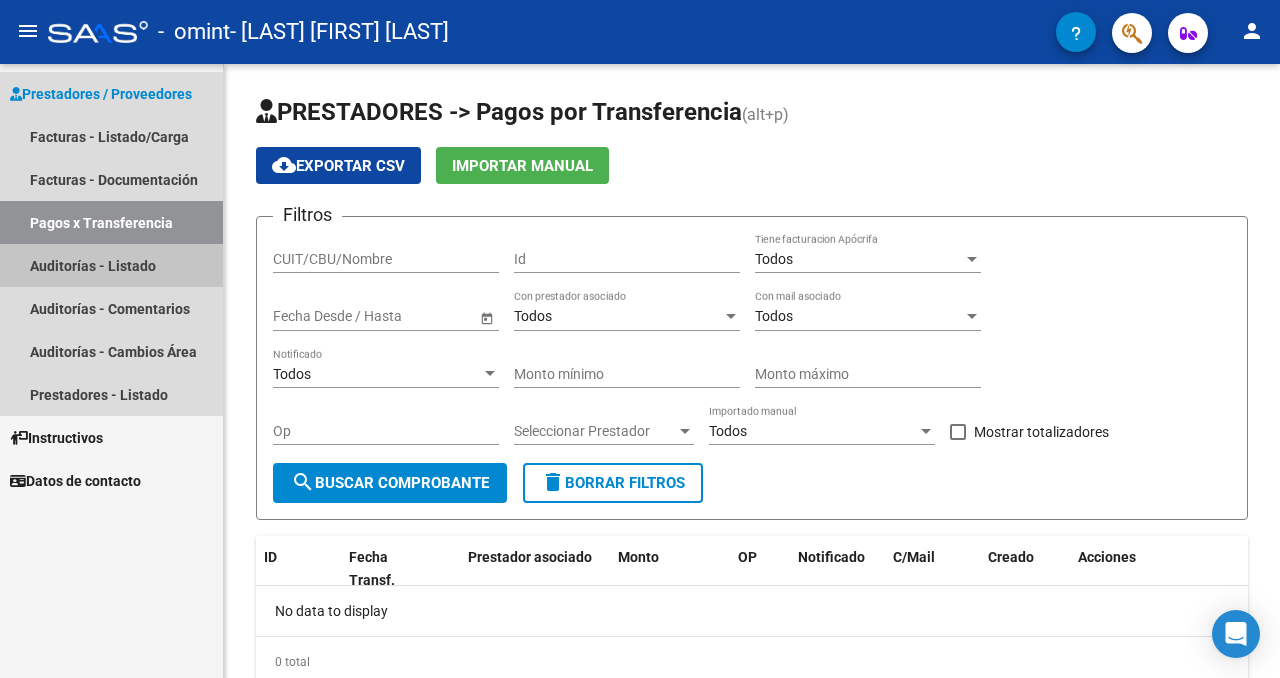 click on "Auditorías - Listado" at bounding box center [111, 265] 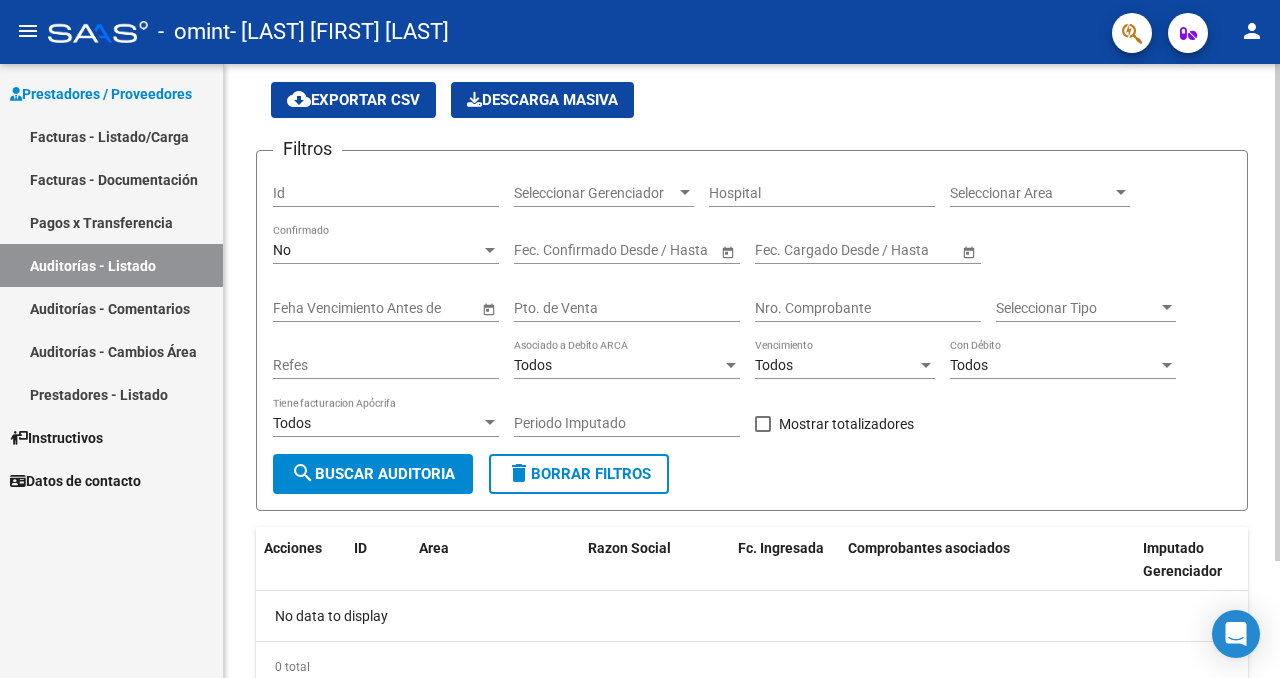 scroll, scrollTop: 145, scrollLeft: 0, axis: vertical 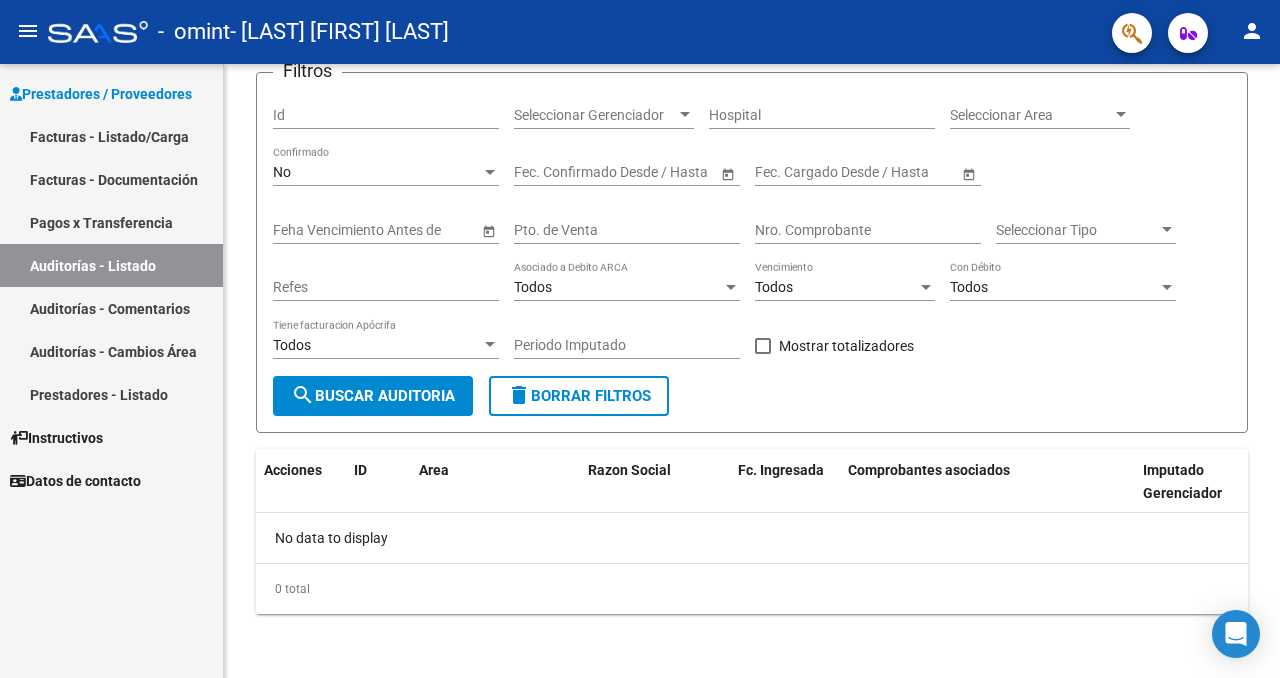 click on "Auditorías - Comentarios" at bounding box center (111, 308) 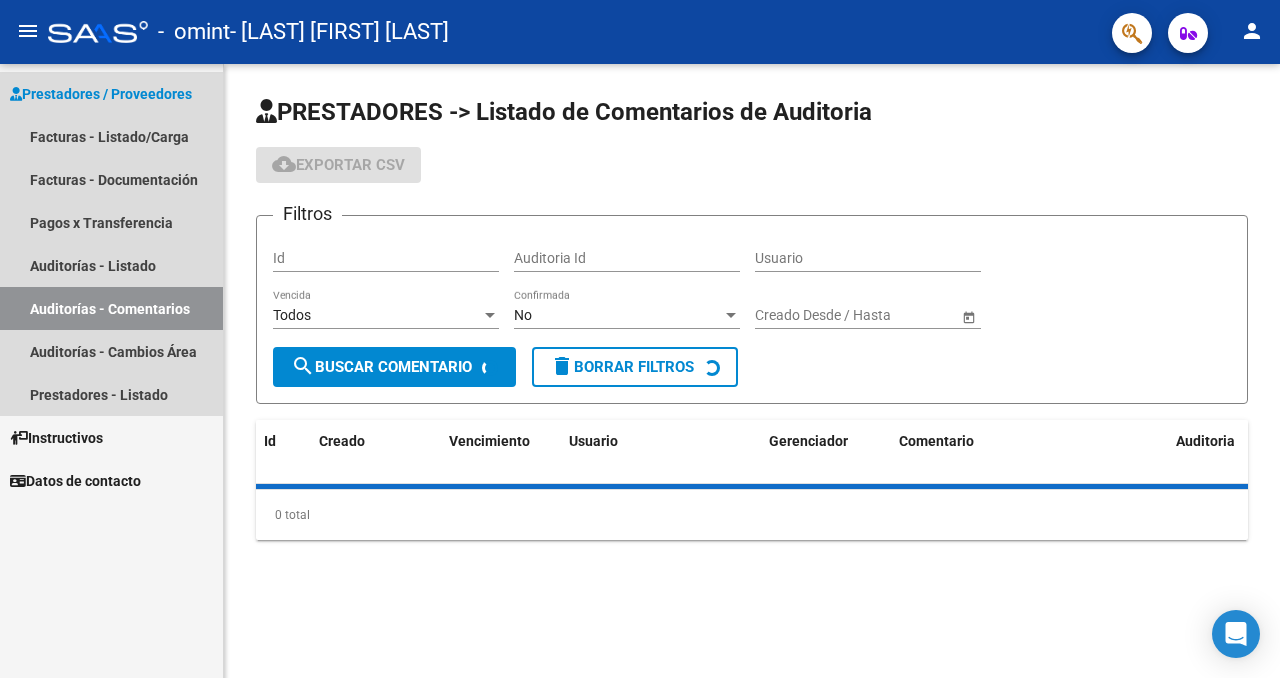 scroll, scrollTop: 0, scrollLeft: 0, axis: both 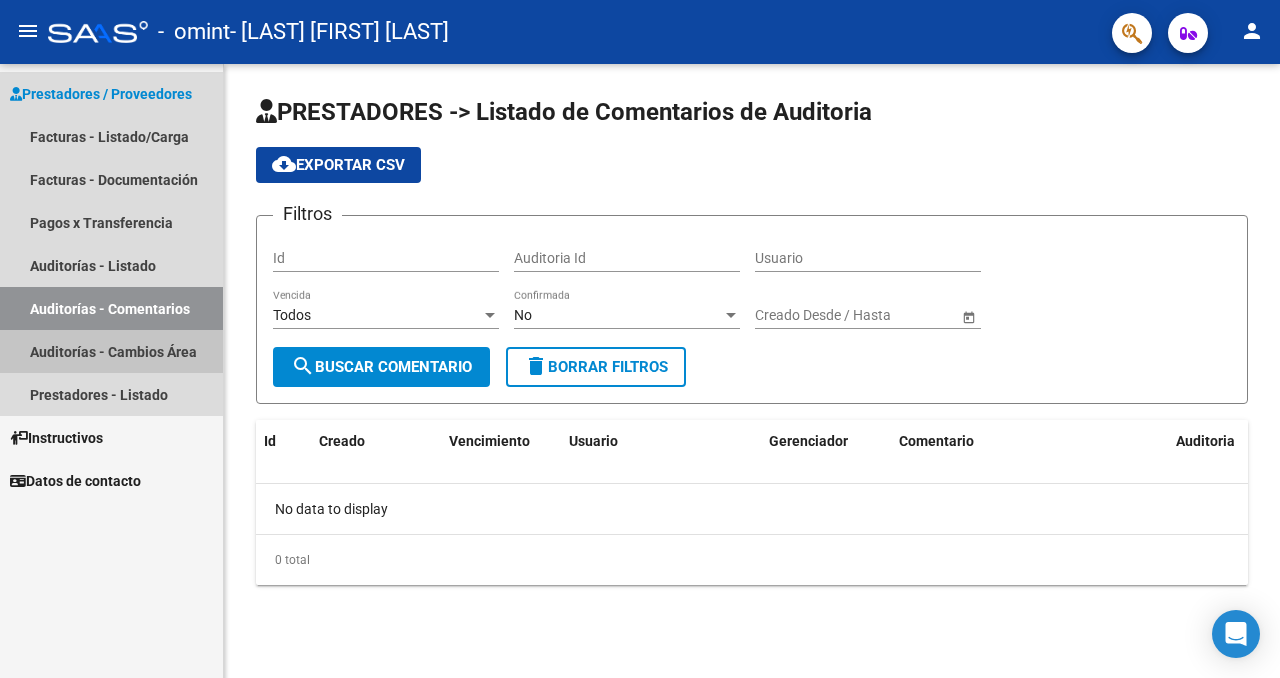 click on "Auditorías - Cambios Área" at bounding box center [111, 351] 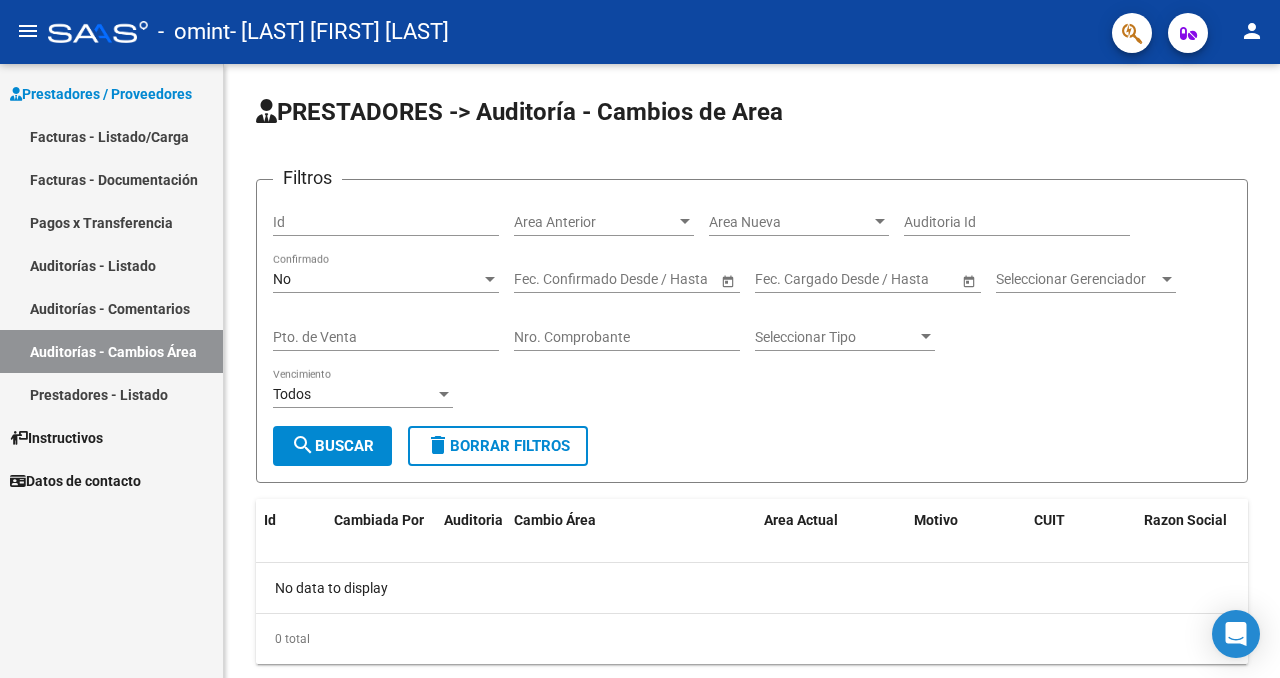 click on "Prestadores - Listado" at bounding box center [111, 394] 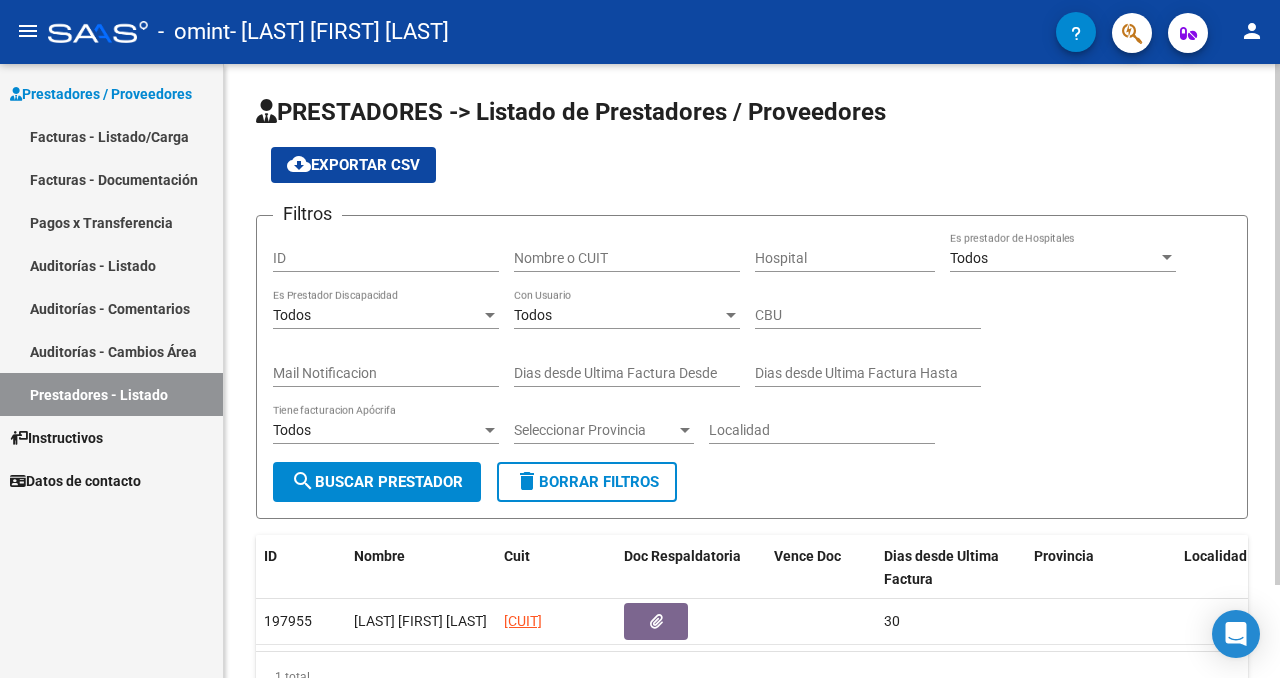 scroll, scrollTop: 0, scrollLeft: 0, axis: both 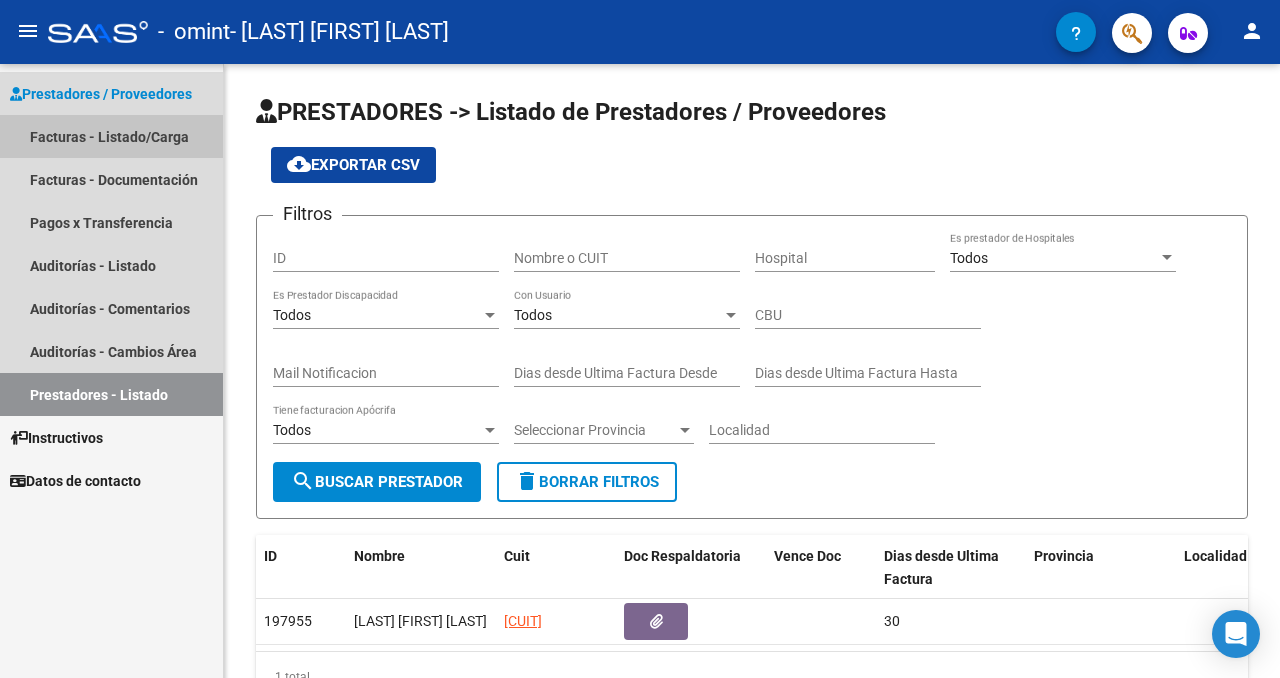 click on "Facturas - Listado/Carga" at bounding box center [111, 136] 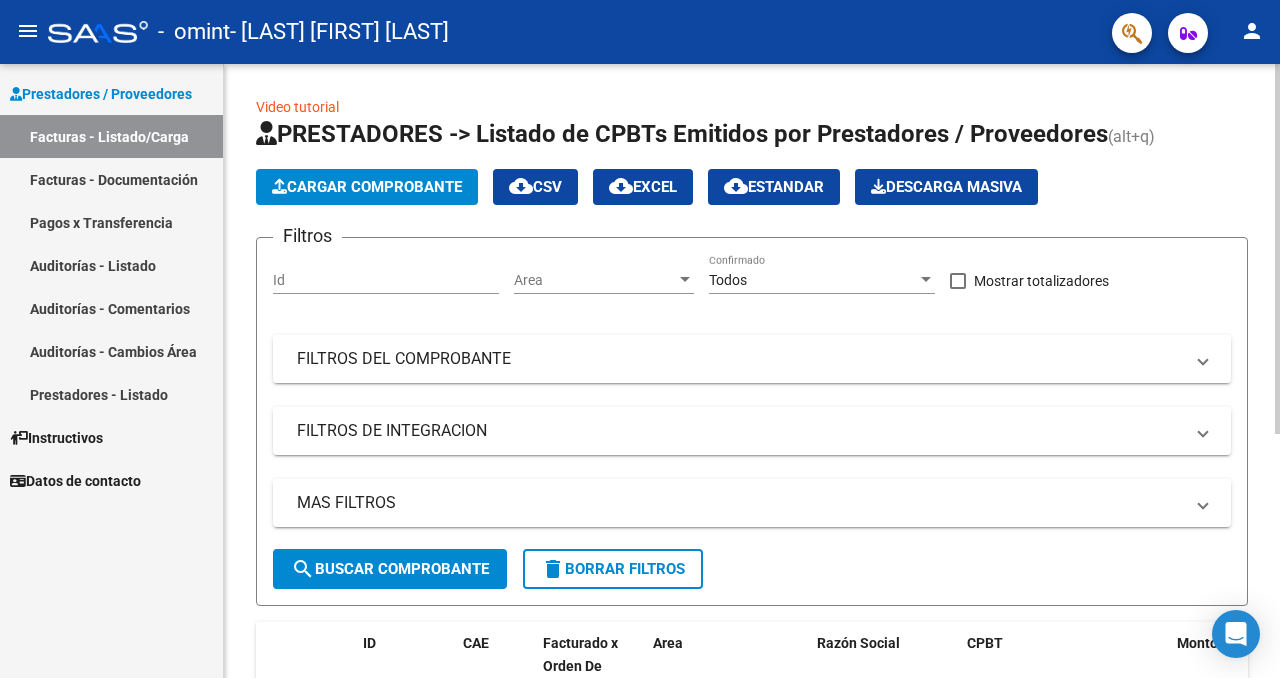click on "FILTROS DEL COMPROBANTE" at bounding box center (740, 359) 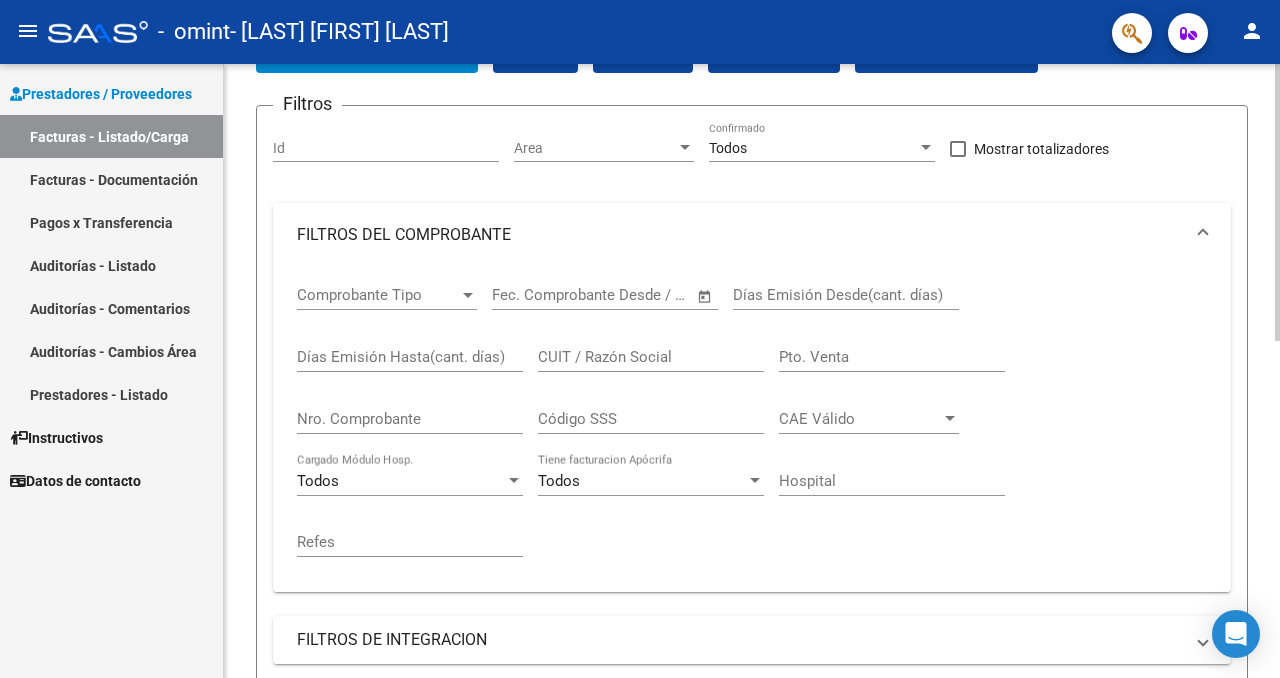 scroll, scrollTop: 296, scrollLeft: 0, axis: vertical 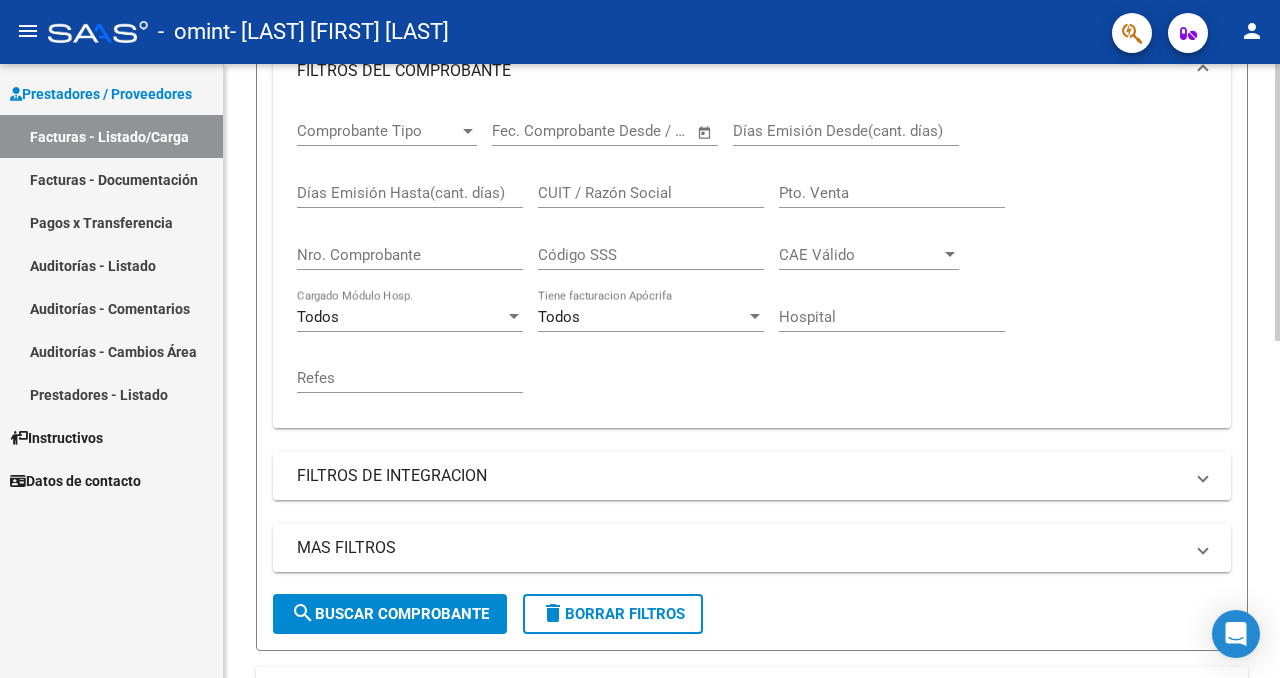 click on "FILTROS DE INTEGRACION" at bounding box center [740, 476] 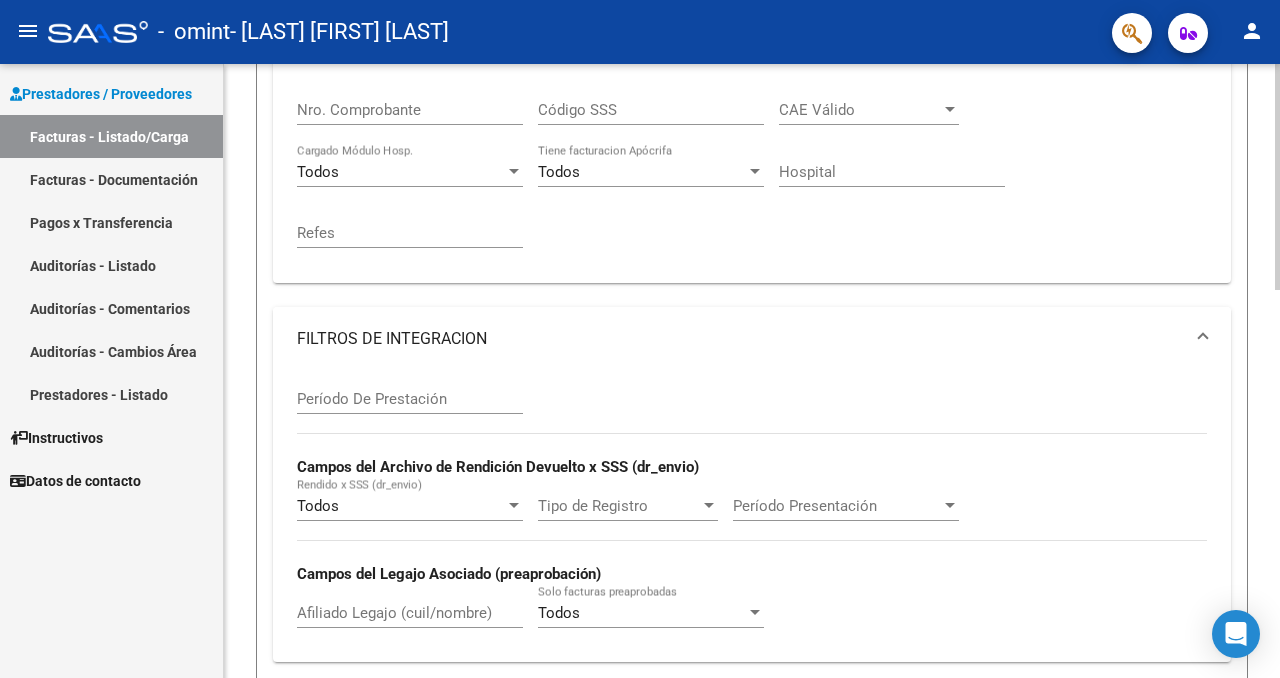 scroll, scrollTop: 684, scrollLeft: 0, axis: vertical 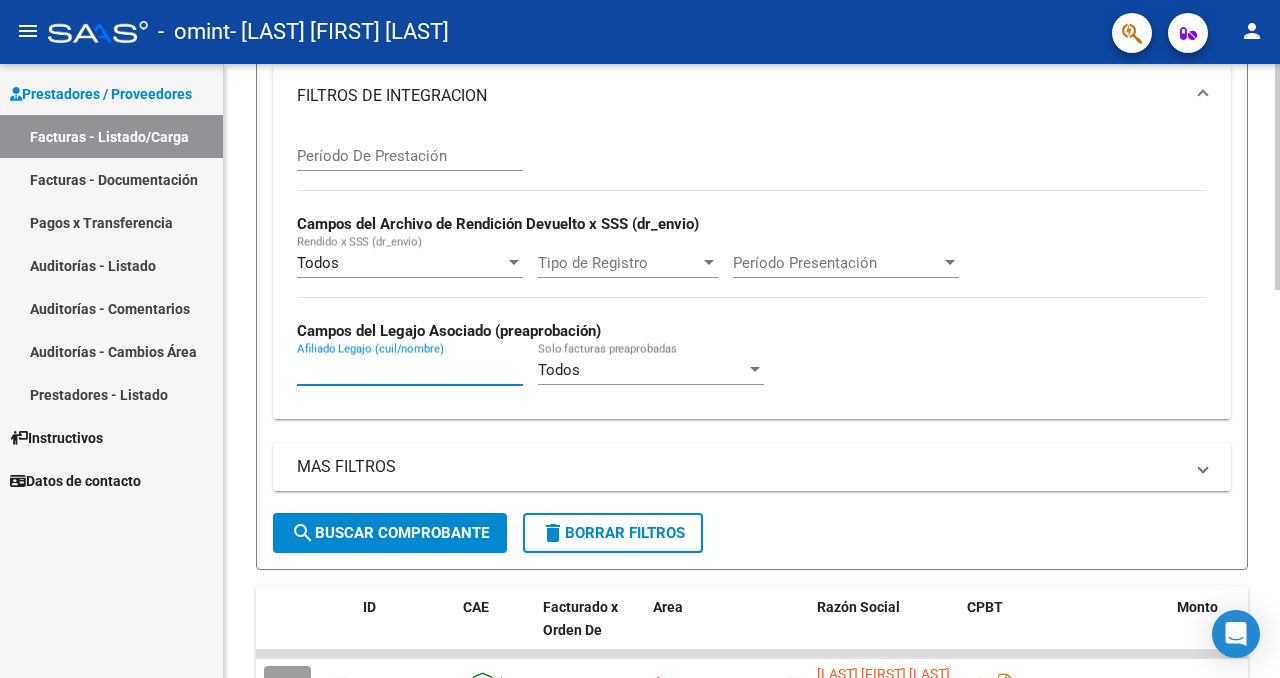 click on "Afiliado Legajo (cuil/nombre)" at bounding box center (410, 370) 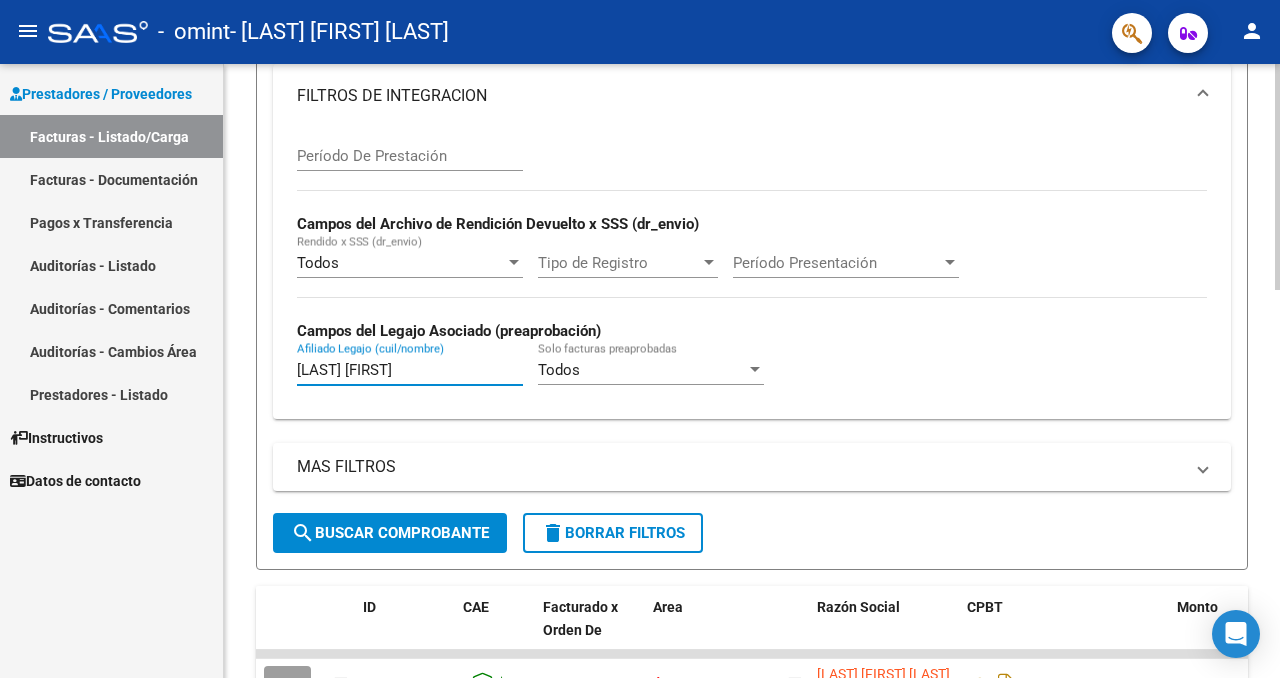 type on "Vitale Luis" 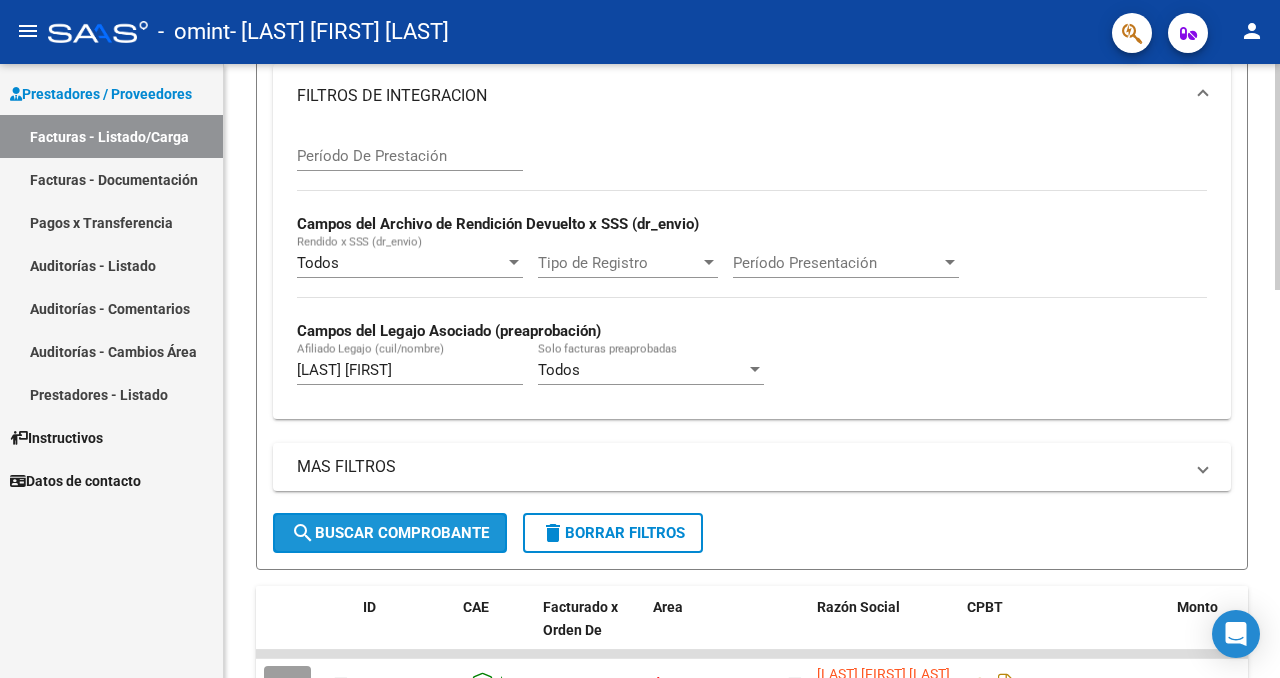 click on "search  Buscar Comprobante" 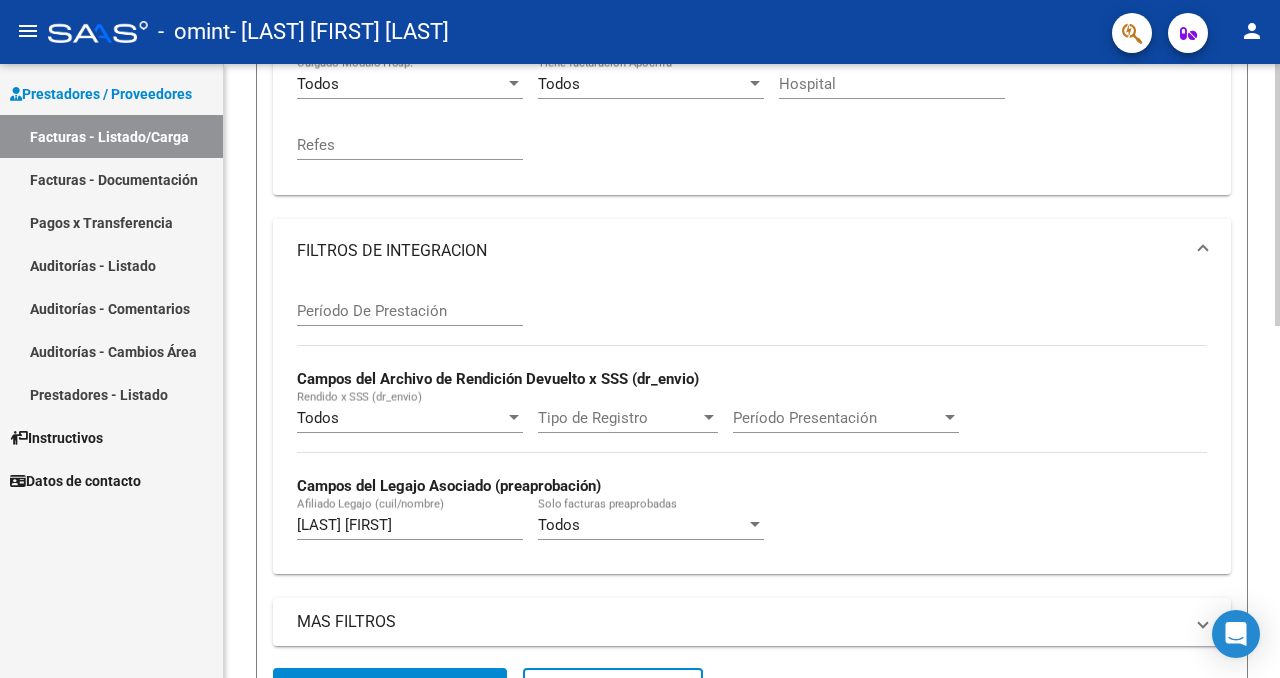 scroll, scrollTop: 509, scrollLeft: 0, axis: vertical 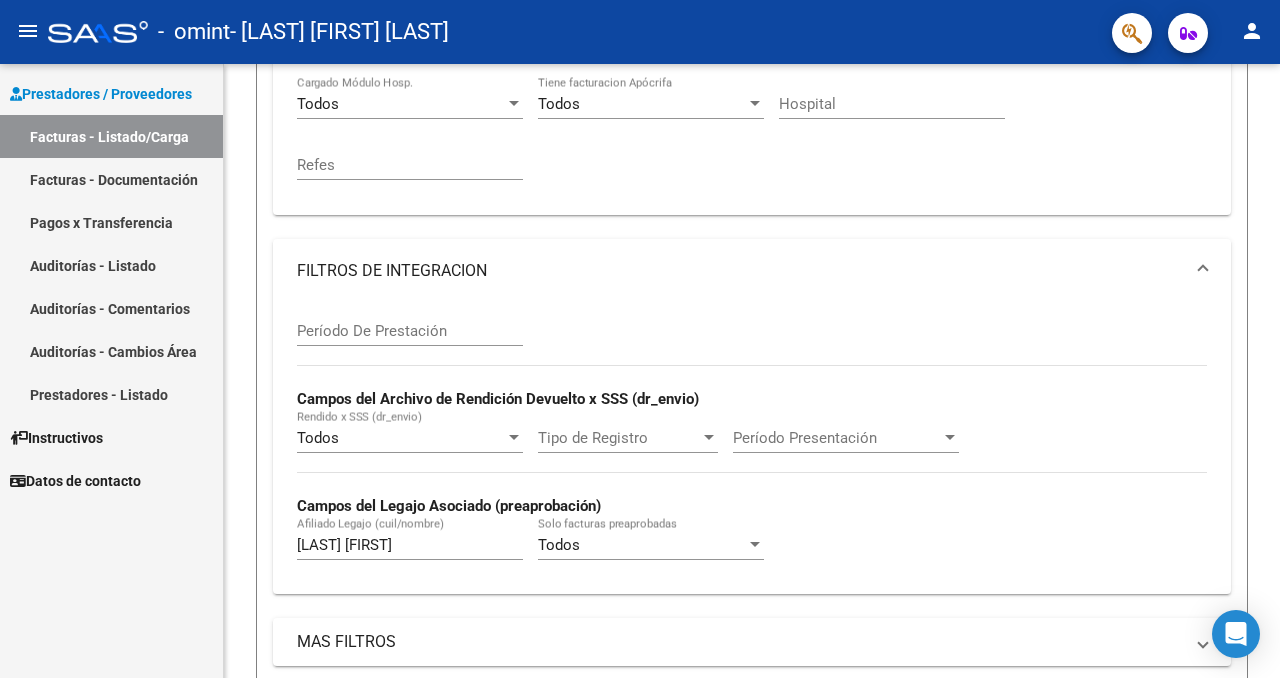 click on "Auditorías - Listado" at bounding box center (111, 265) 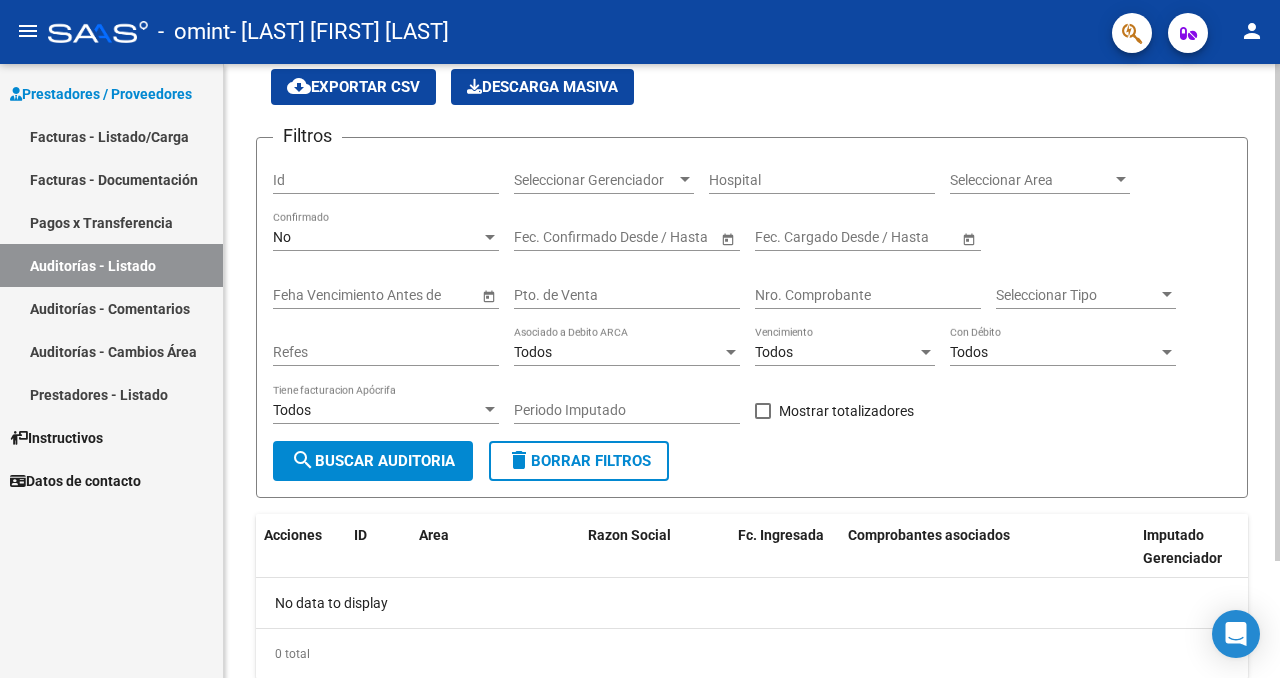 scroll, scrollTop: 77, scrollLeft: 0, axis: vertical 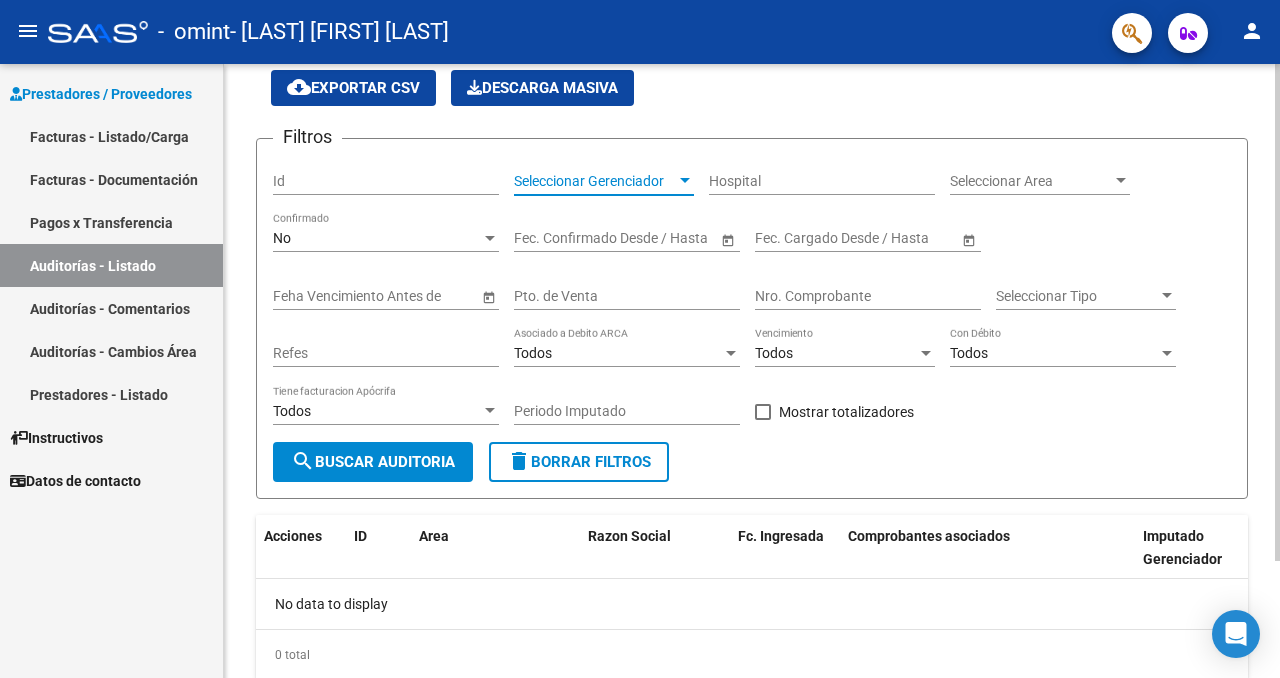 click at bounding box center [685, 181] 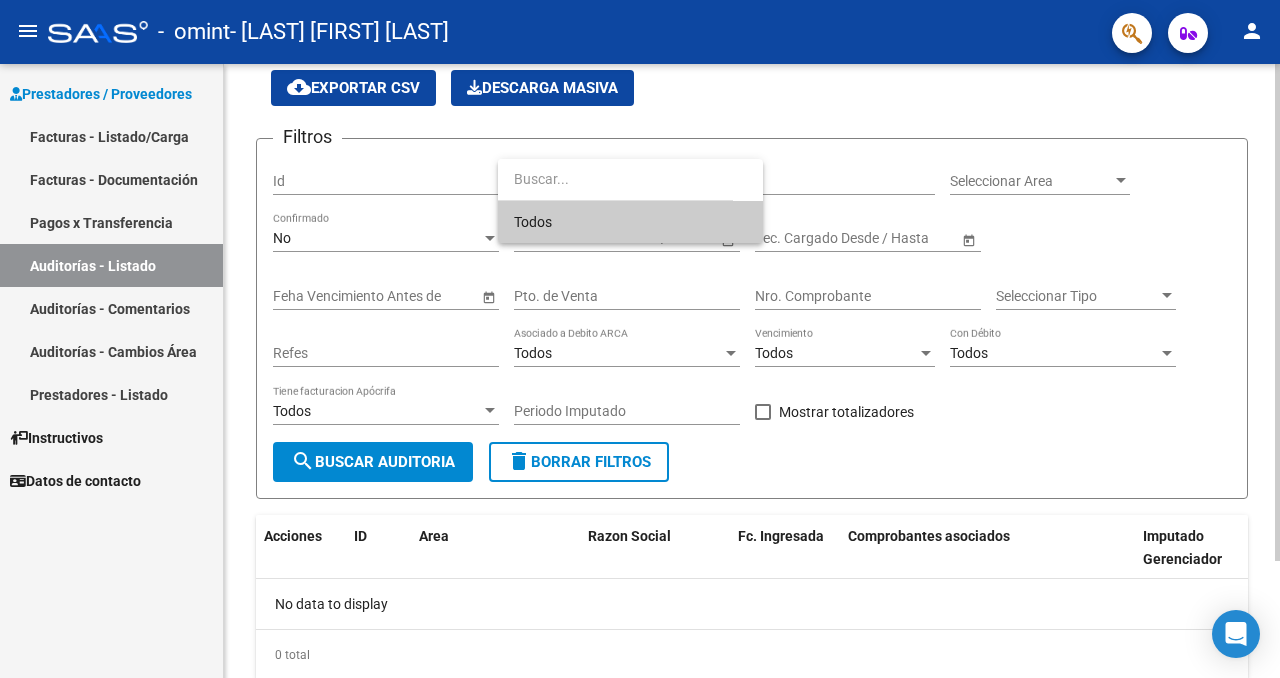 click at bounding box center (615, 179) 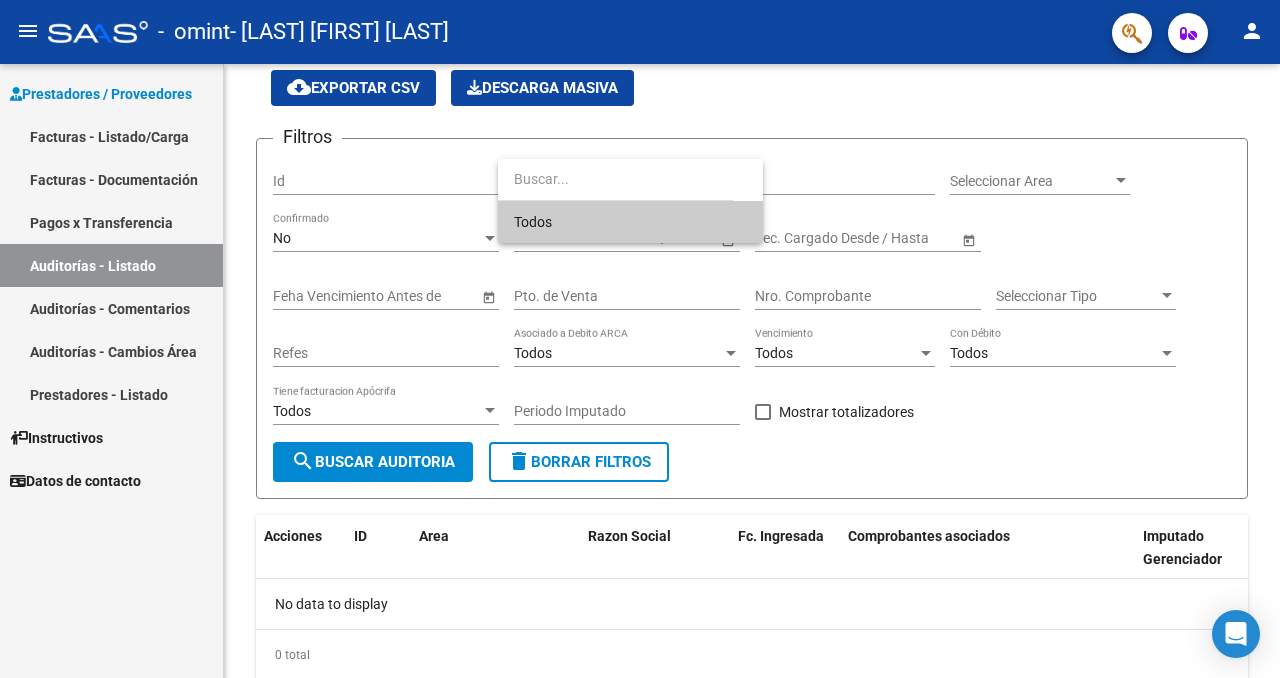 click at bounding box center [640, 339] 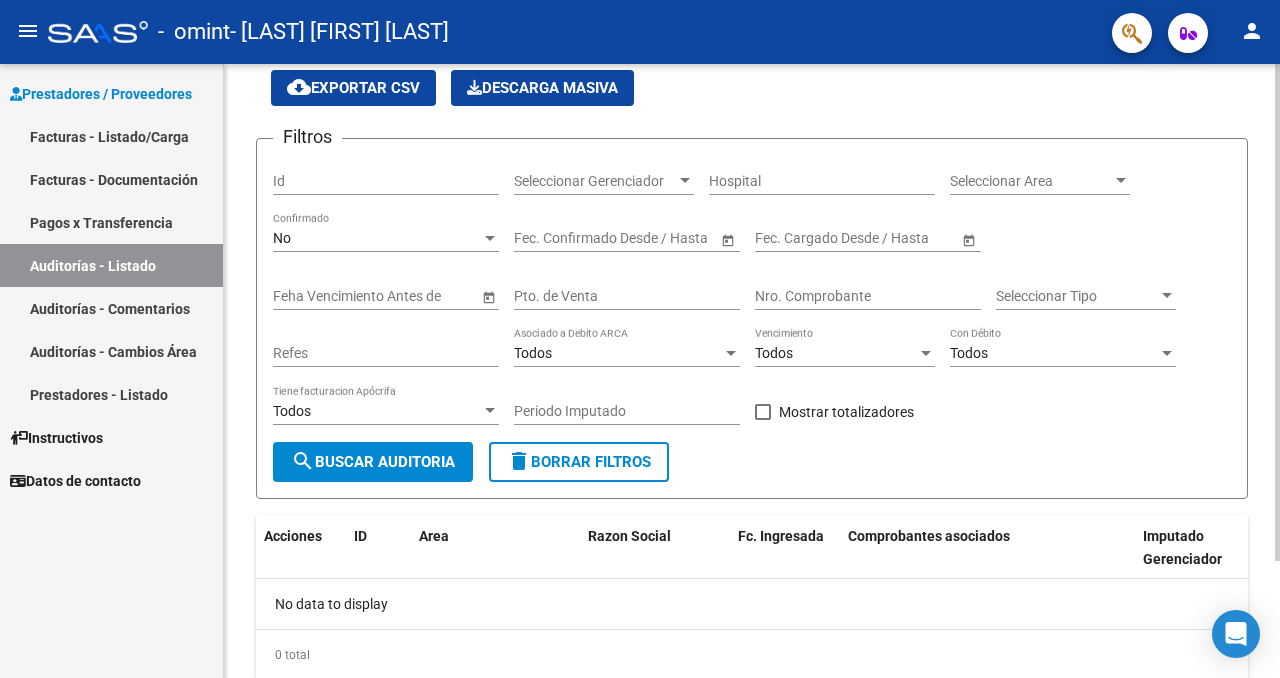 click on "Seleccionar Area Seleccionar Area" 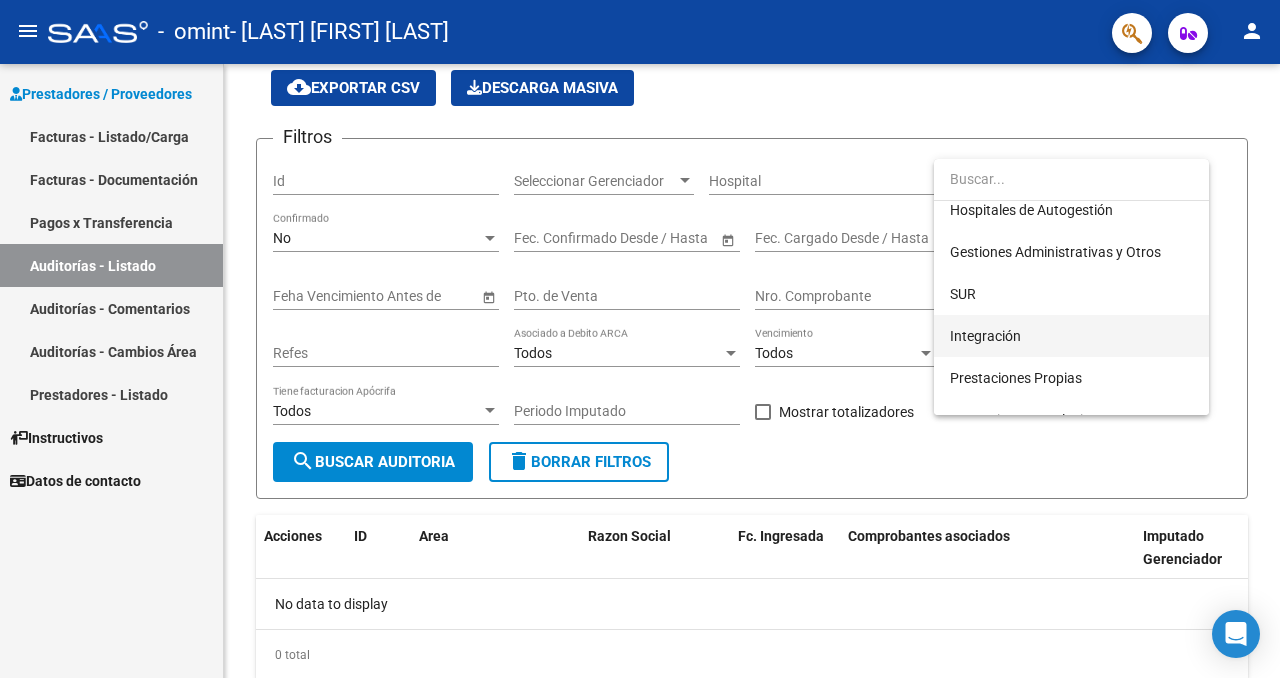 scroll, scrollTop: 206, scrollLeft: 0, axis: vertical 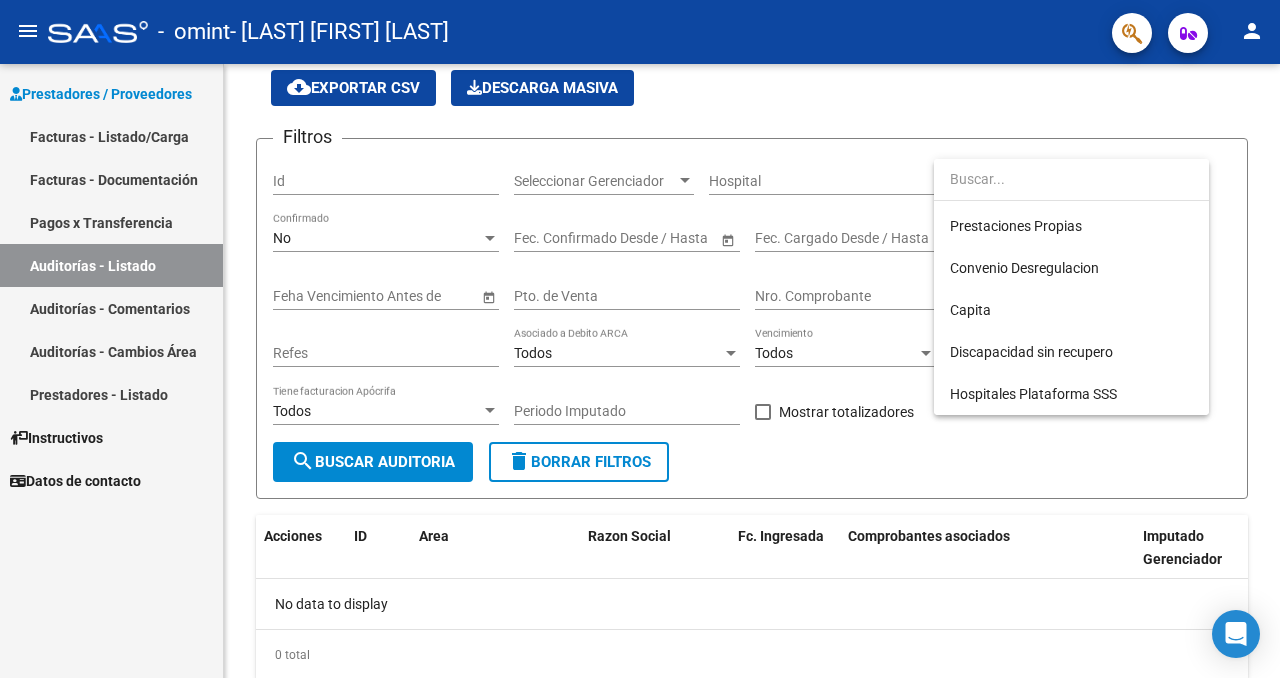 click at bounding box center (640, 339) 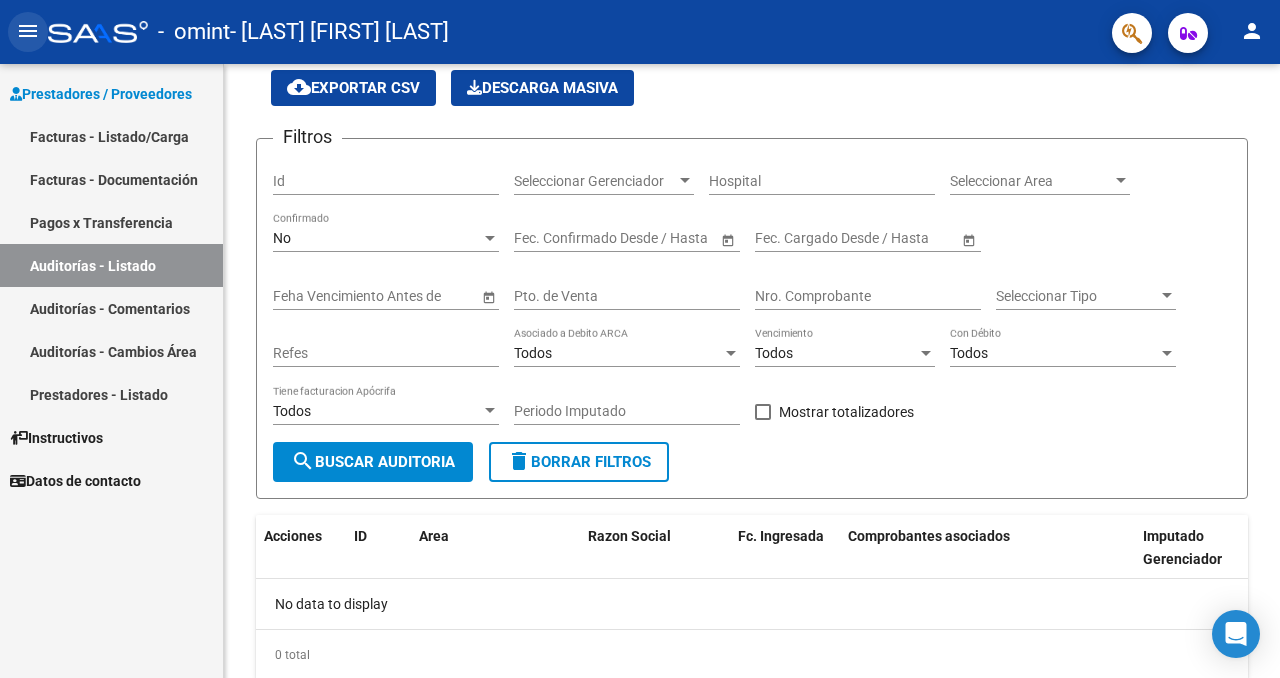click on "menu" 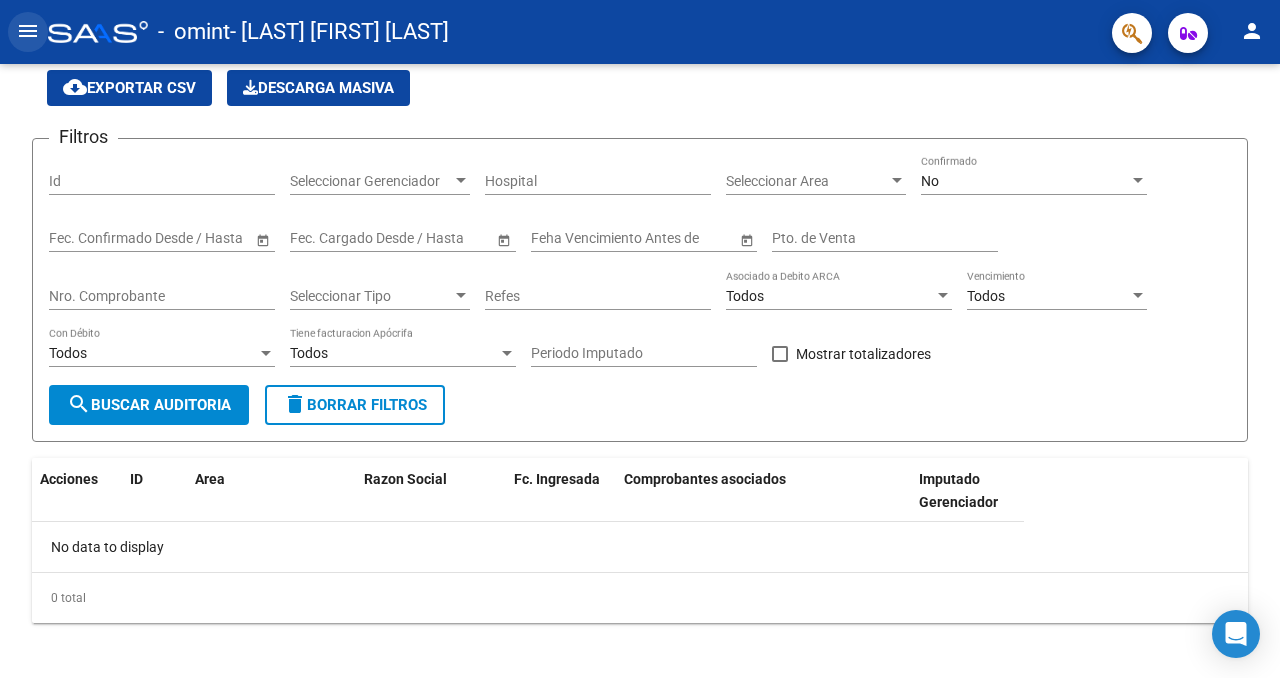 click on "menu" 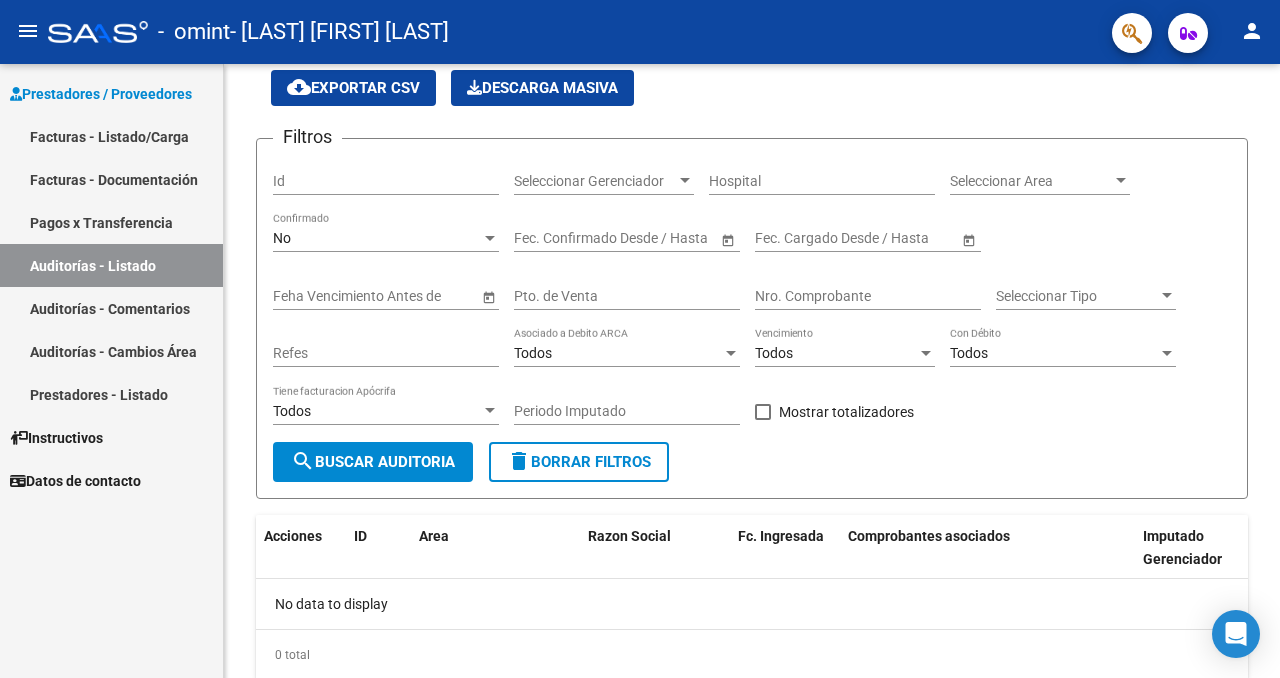 click on "Datos de contacto" at bounding box center (75, 481) 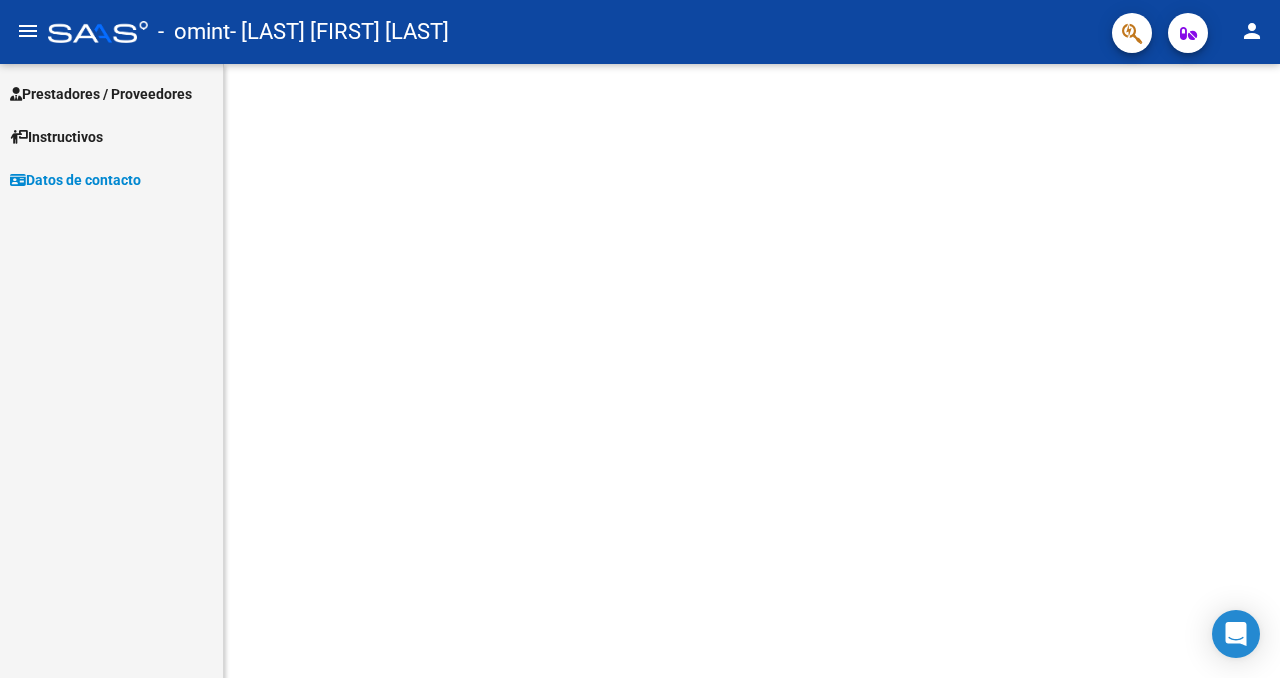 scroll, scrollTop: 0, scrollLeft: 0, axis: both 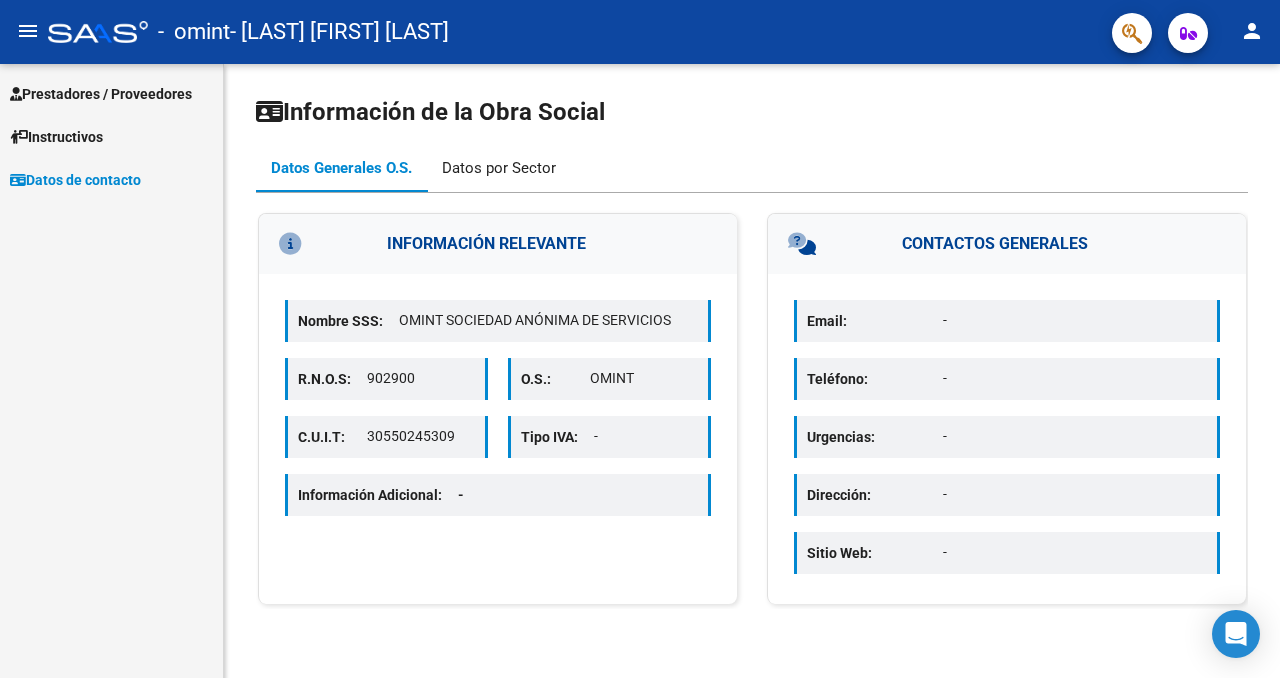 click on "Datos por Sector" at bounding box center (499, 168) 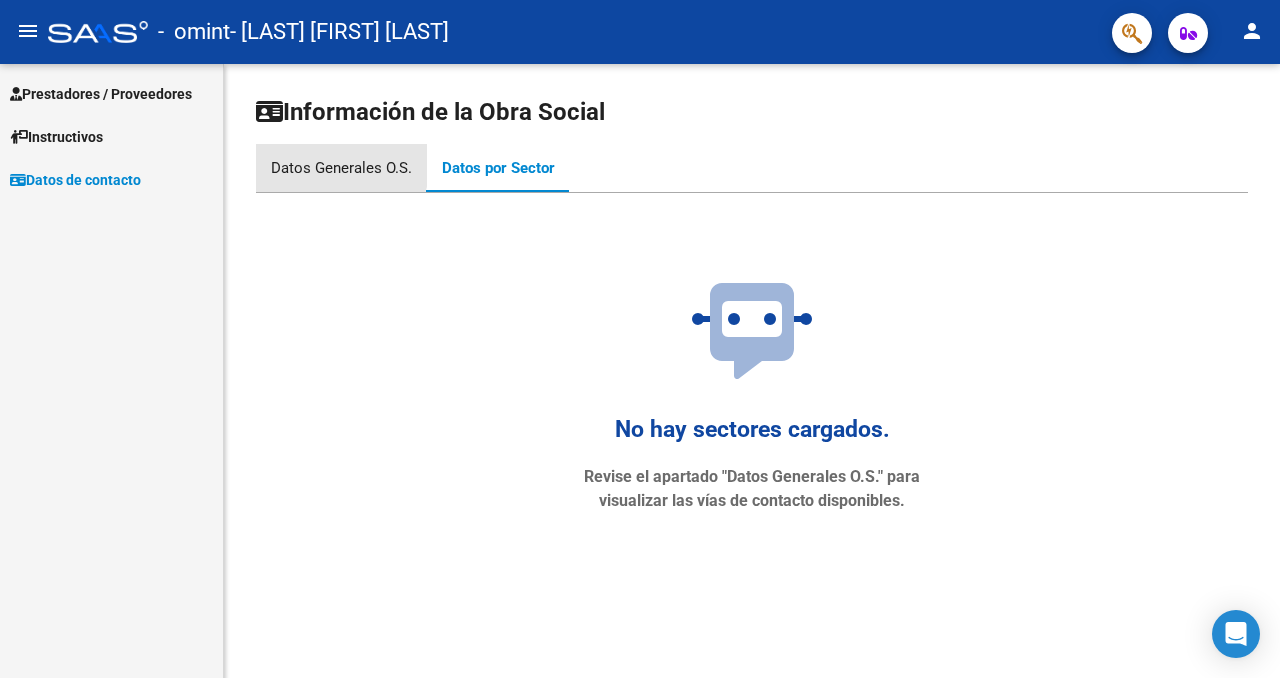 click on "Datos Generales O.S." at bounding box center (341, 168) 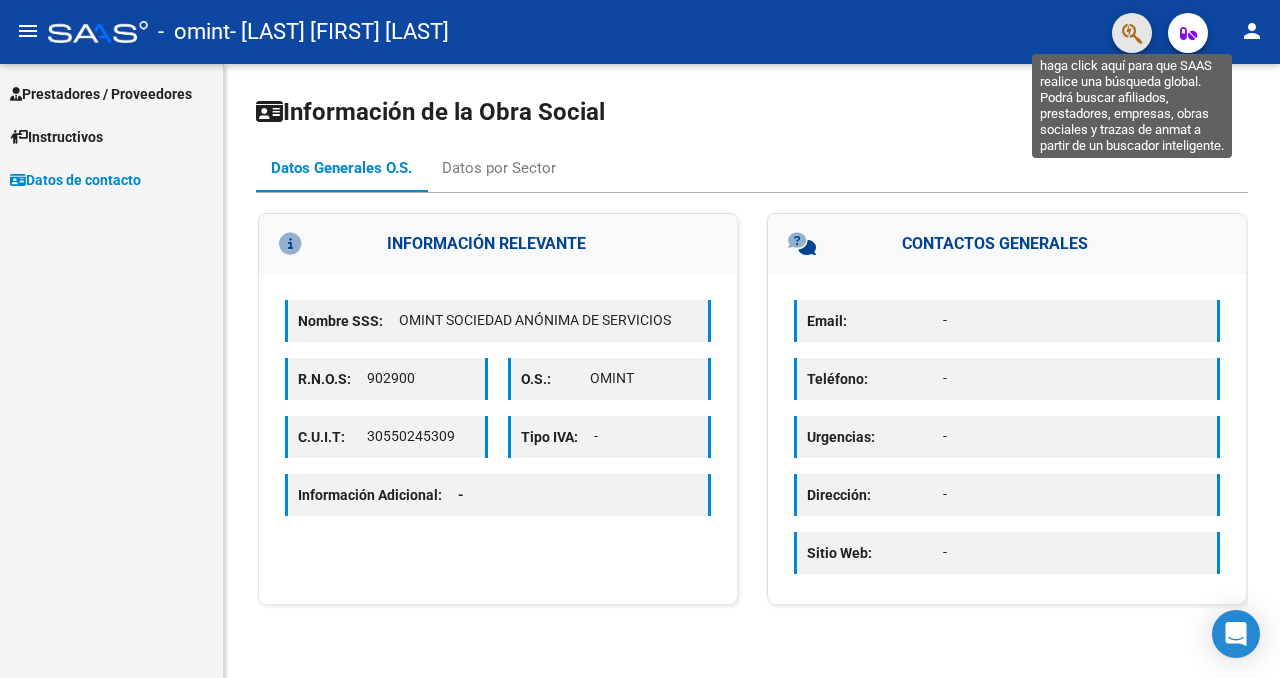 click 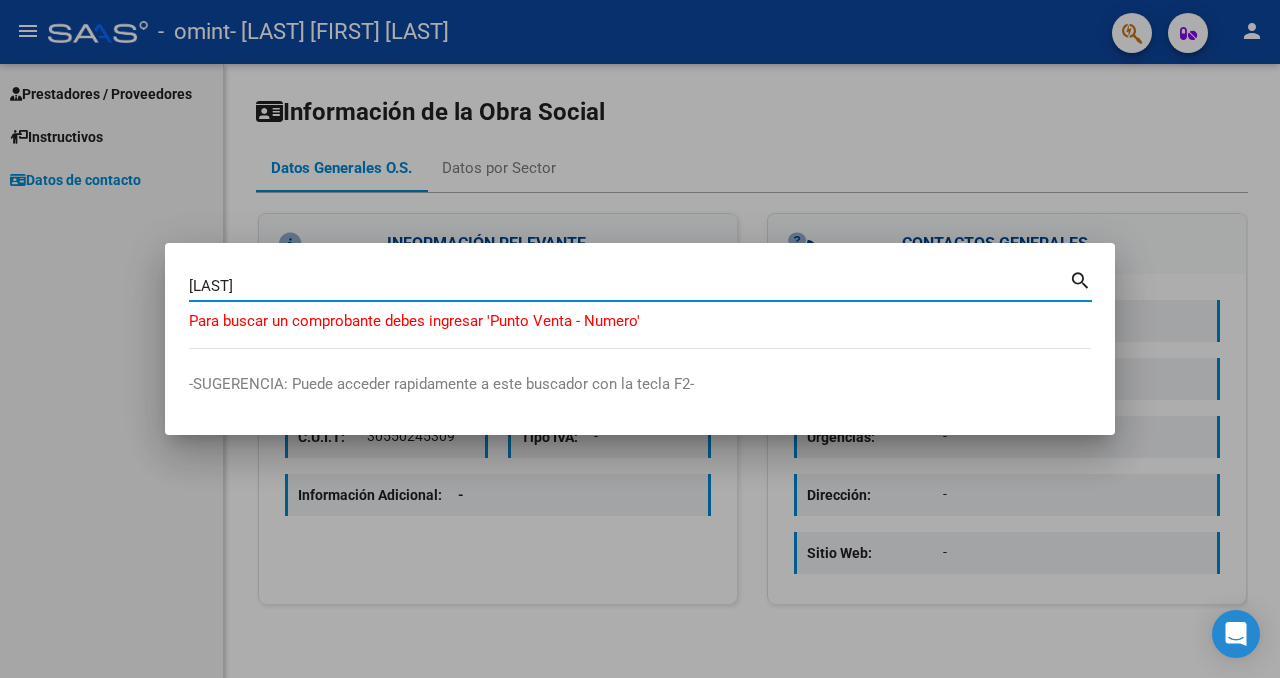 click on "Vitale" at bounding box center [629, 286] 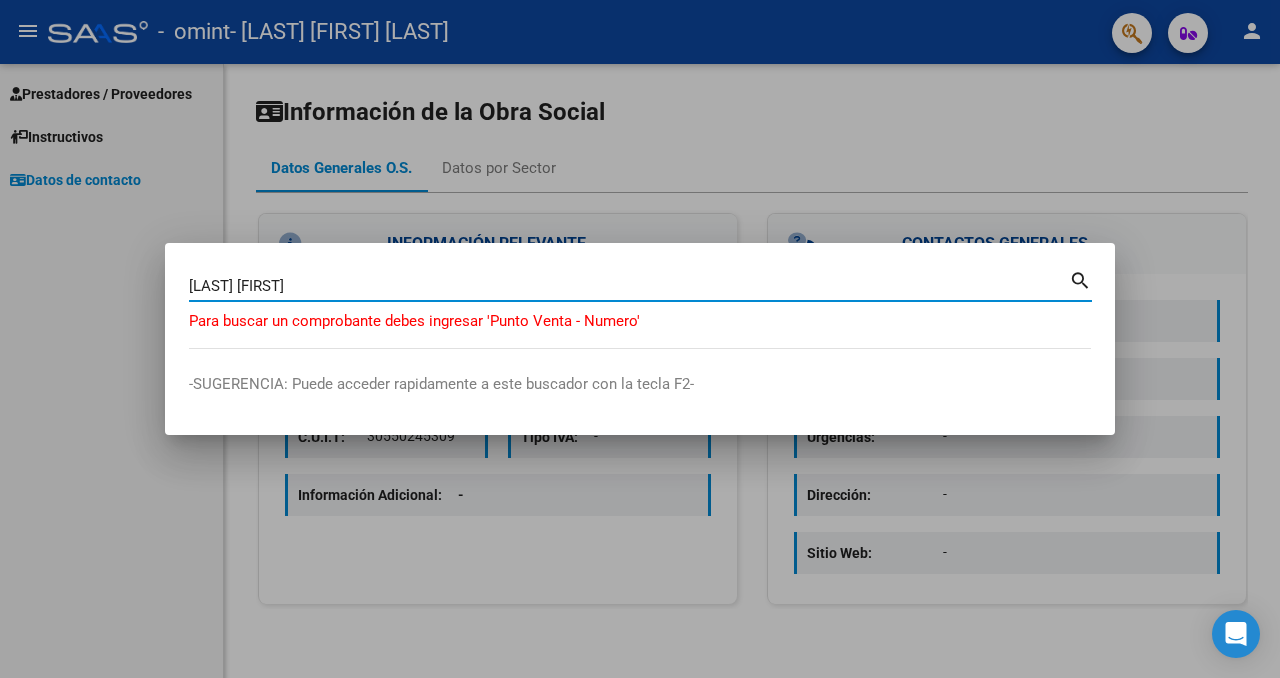 type on "Vitale luis" 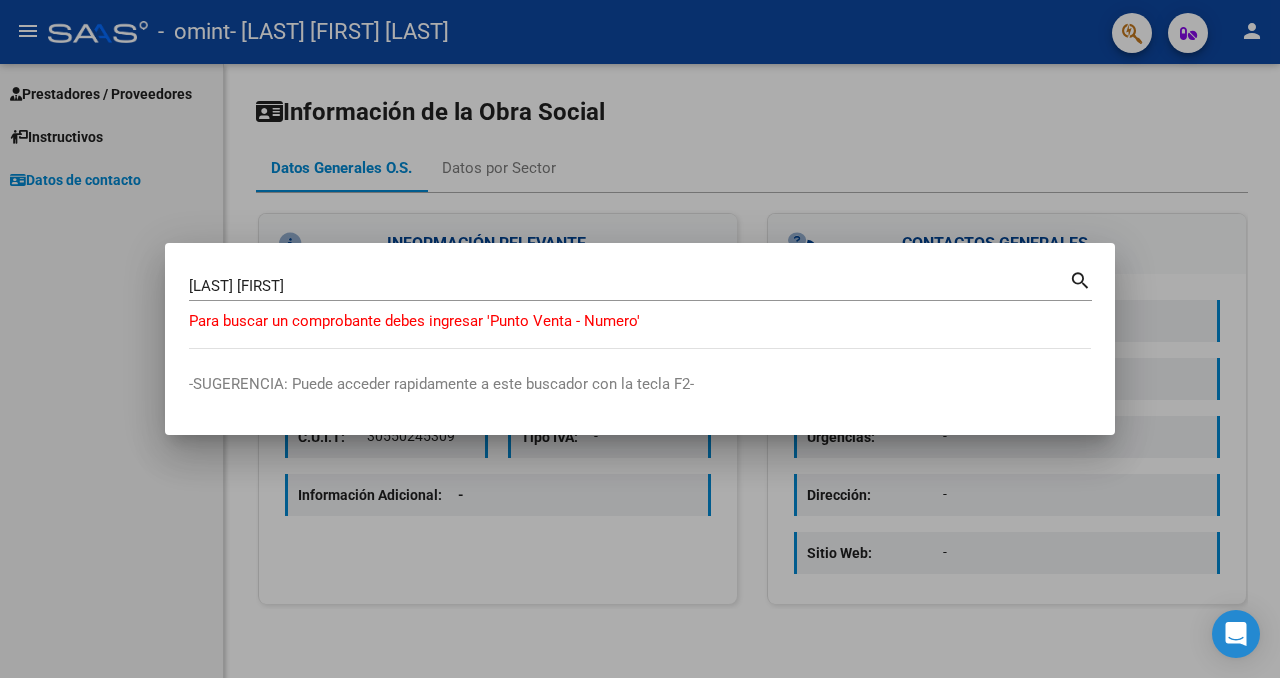 click on "search" at bounding box center (1080, 279) 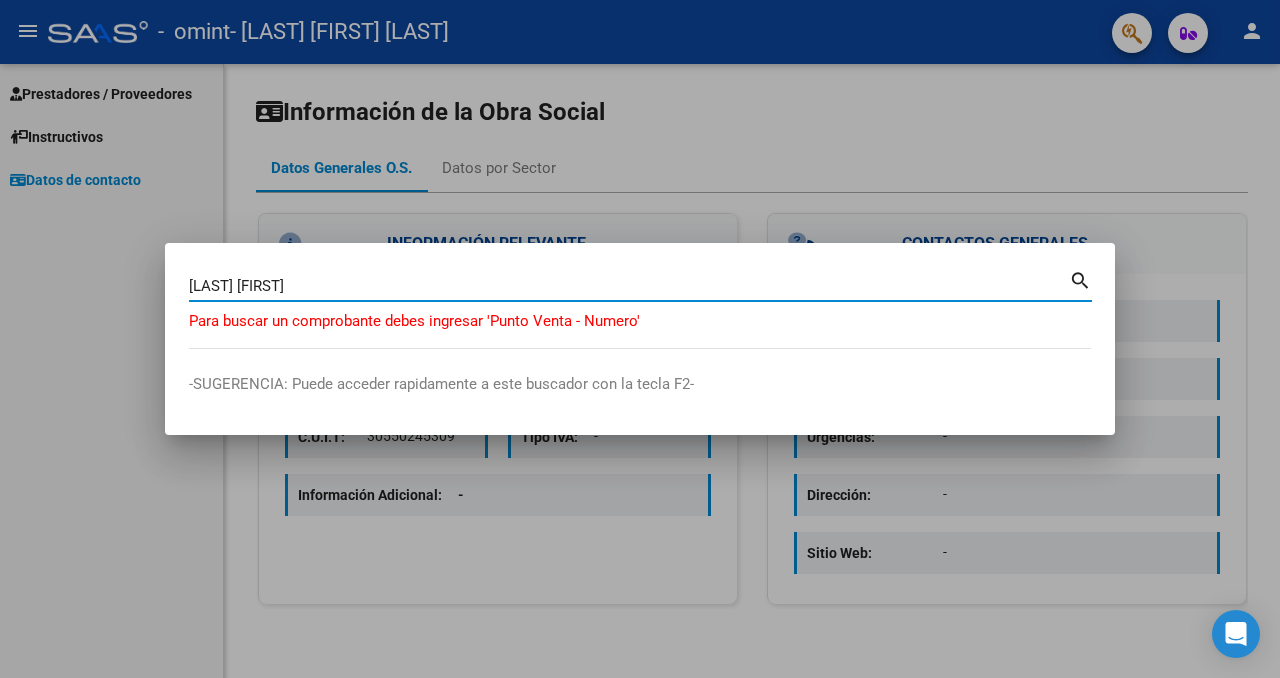 drag, startPoint x: 756, startPoint y: 283, endPoint x: 77, endPoint y: 286, distance: 679.00665 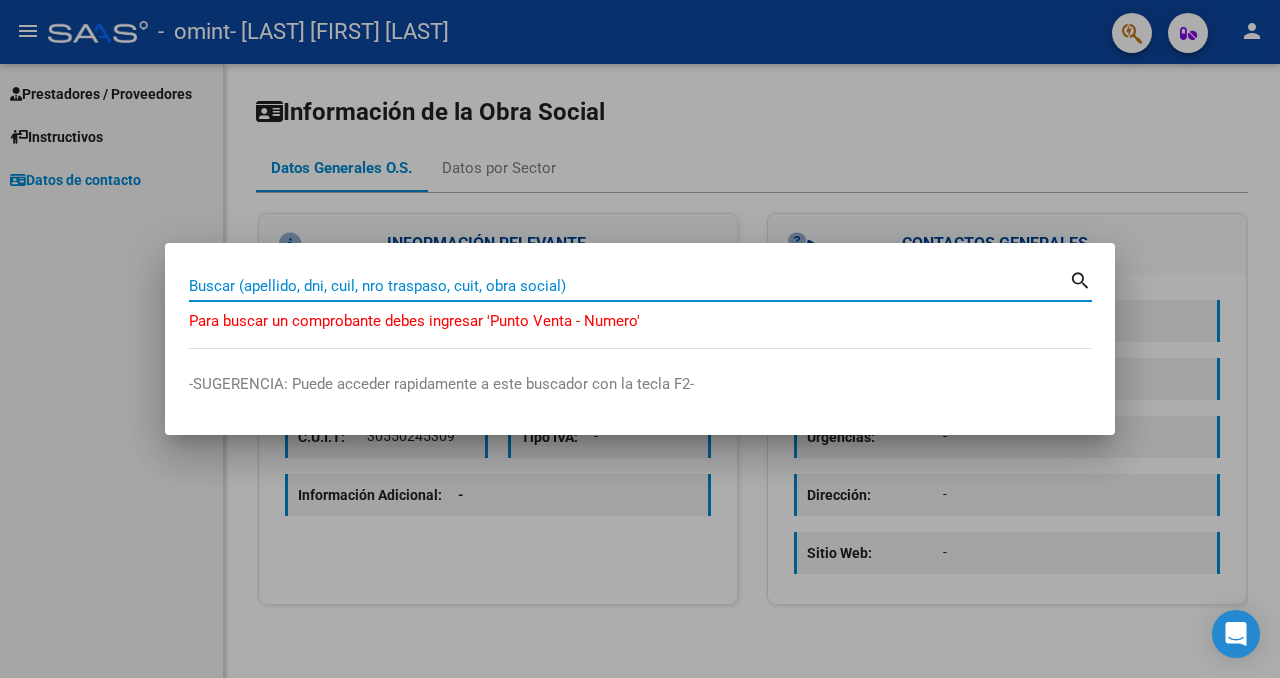 type 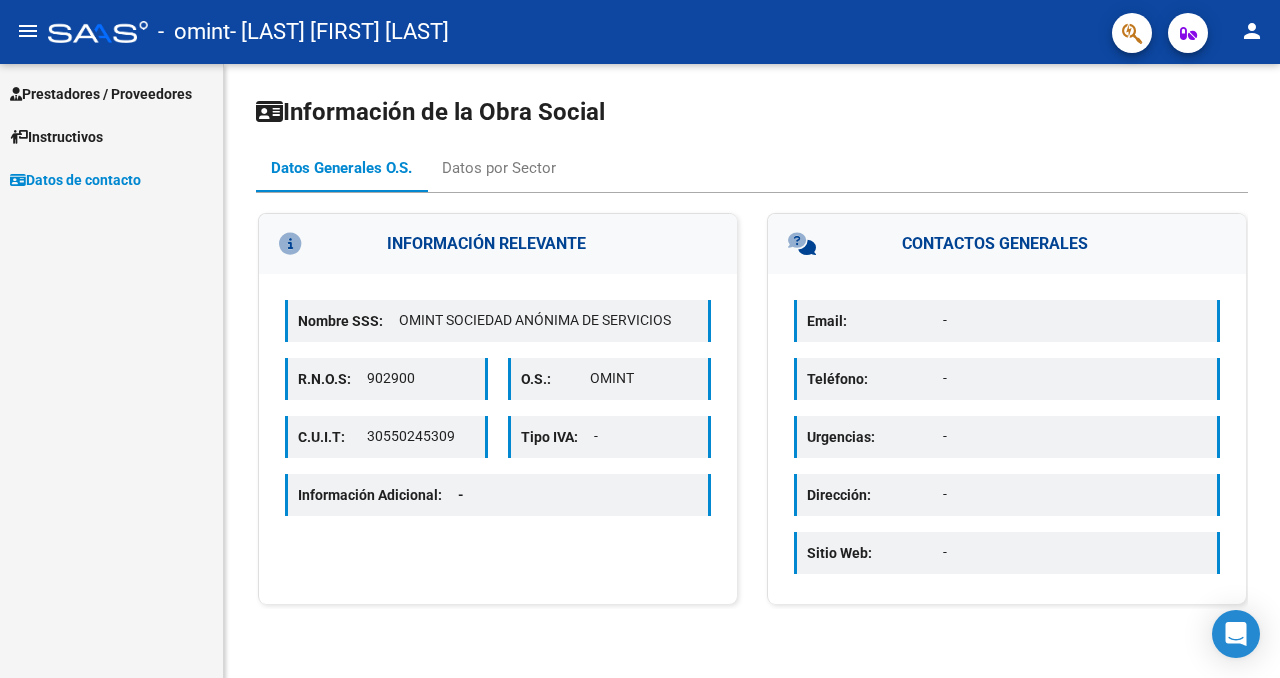 click on "Prestadores / Proveedores" at bounding box center [111, 93] 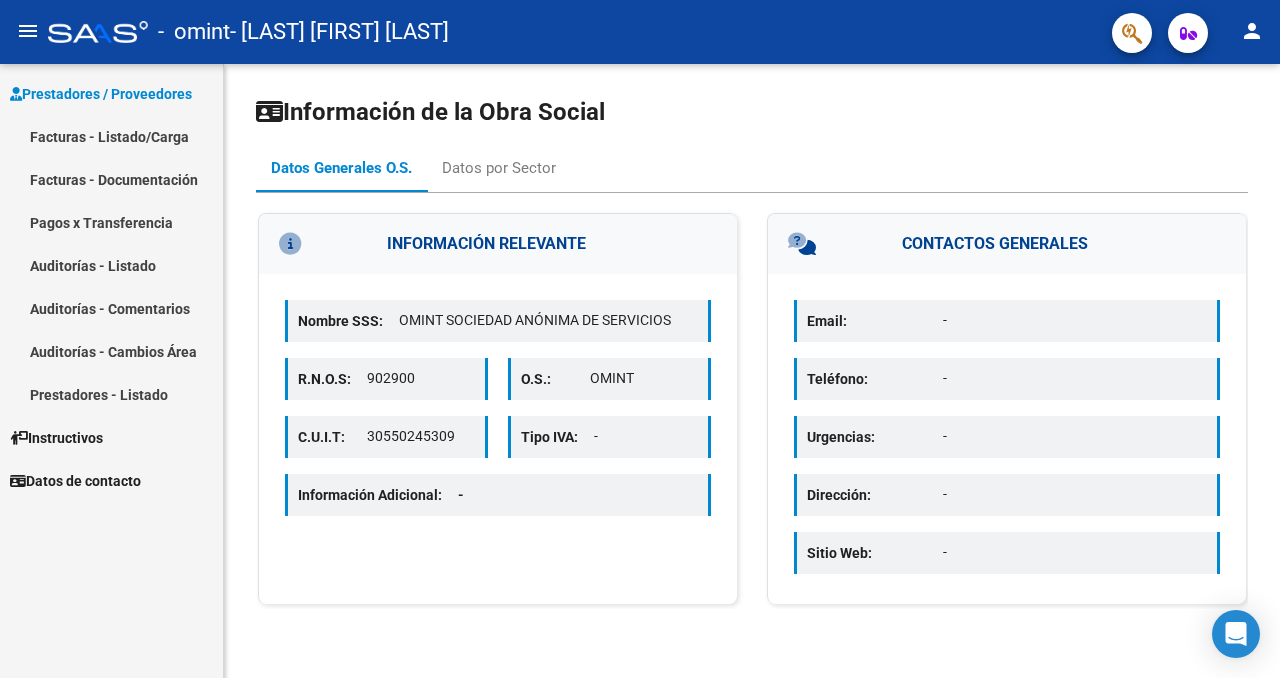 click on "Facturas - Listado/Carga" at bounding box center [111, 136] 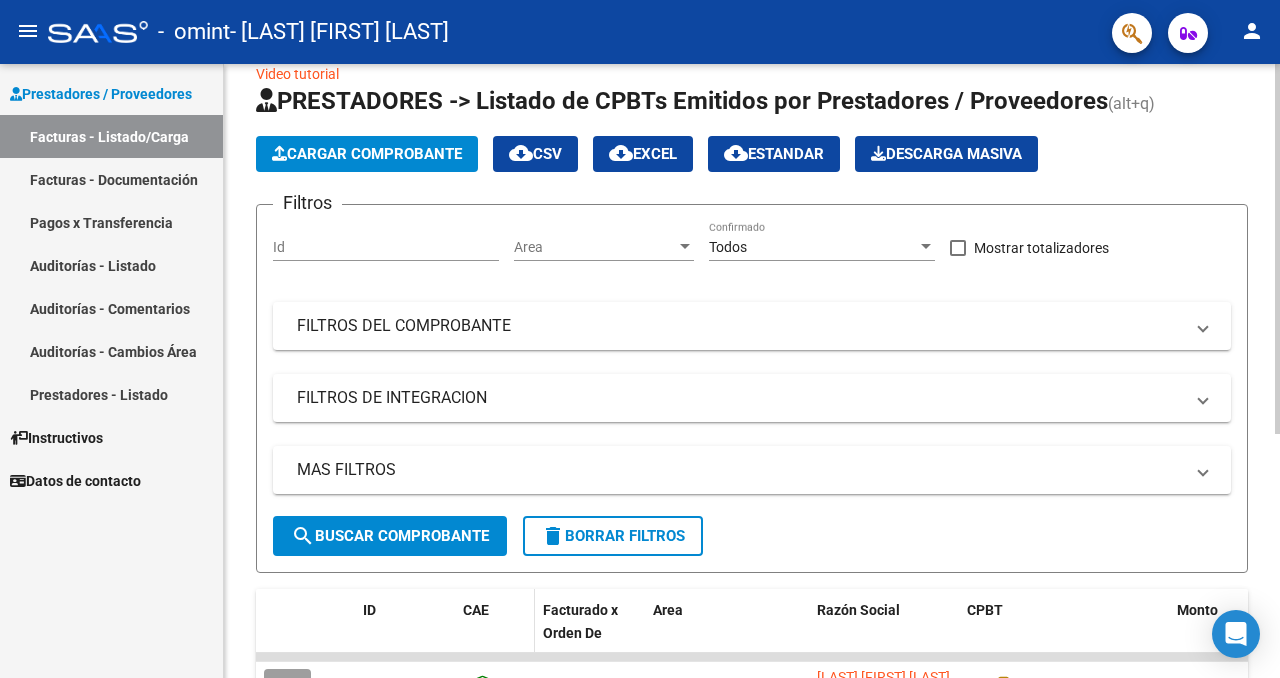 scroll, scrollTop: 0, scrollLeft: 0, axis: both 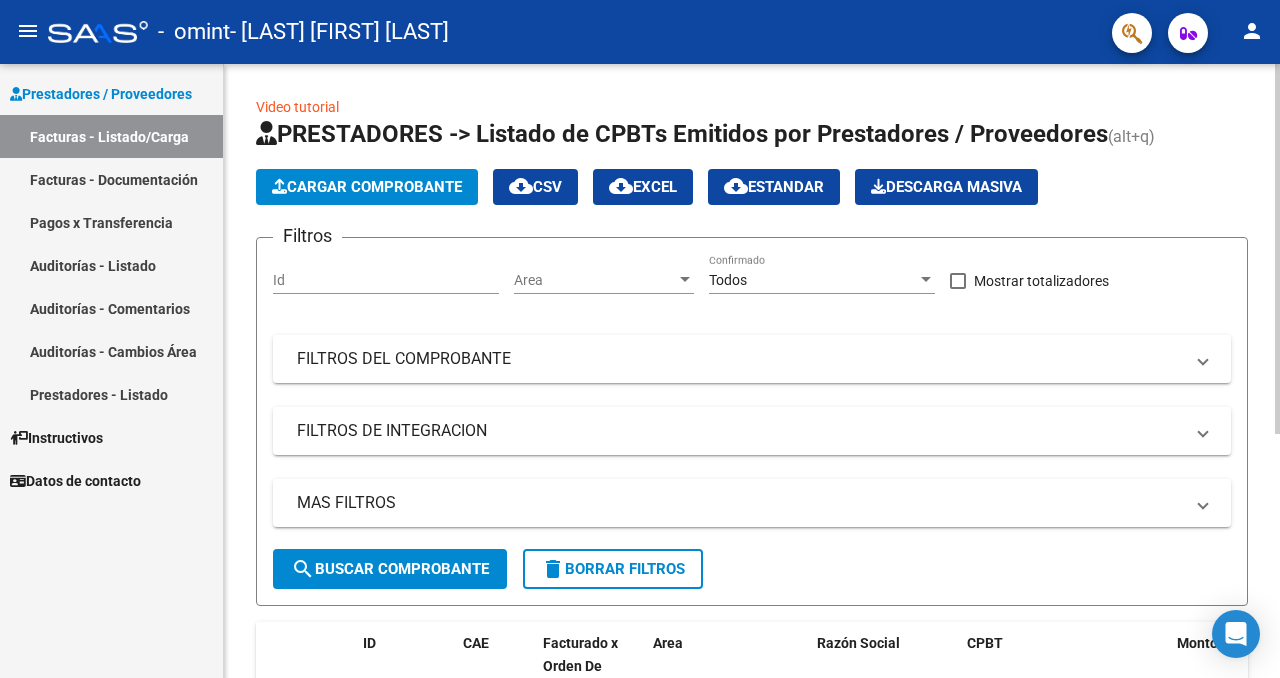 click on "Cargar Comprobante" 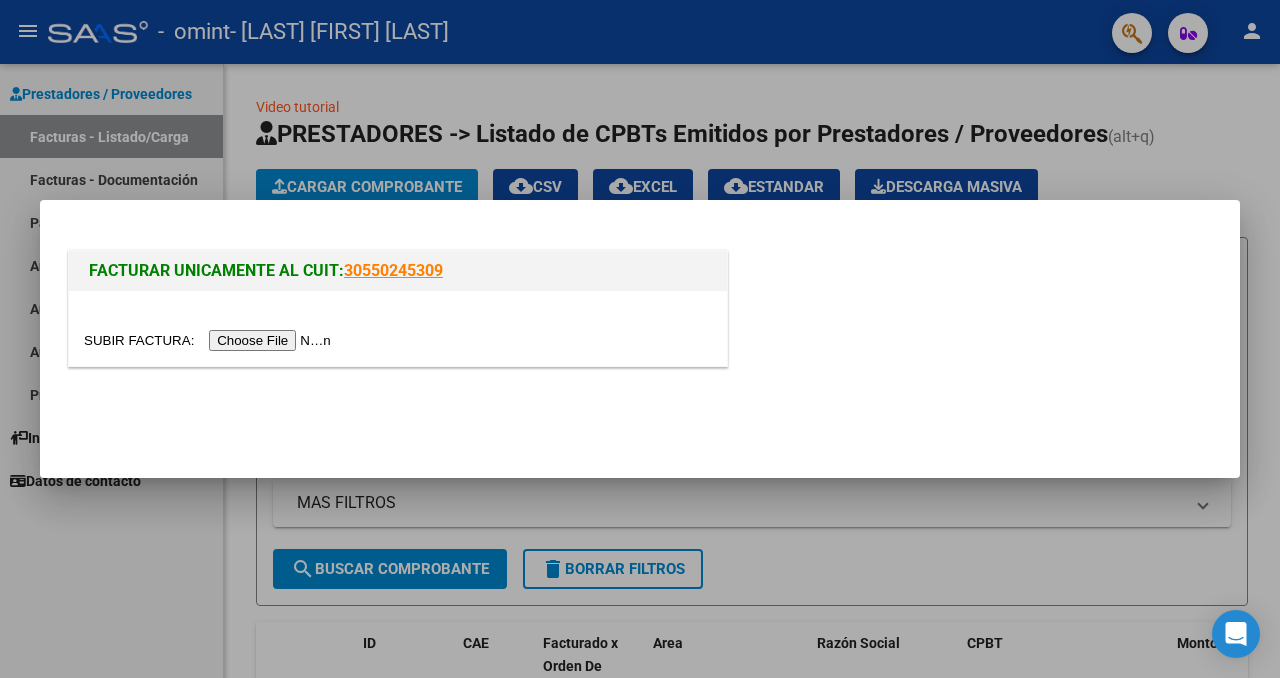 click at bounding box center (210, 340) 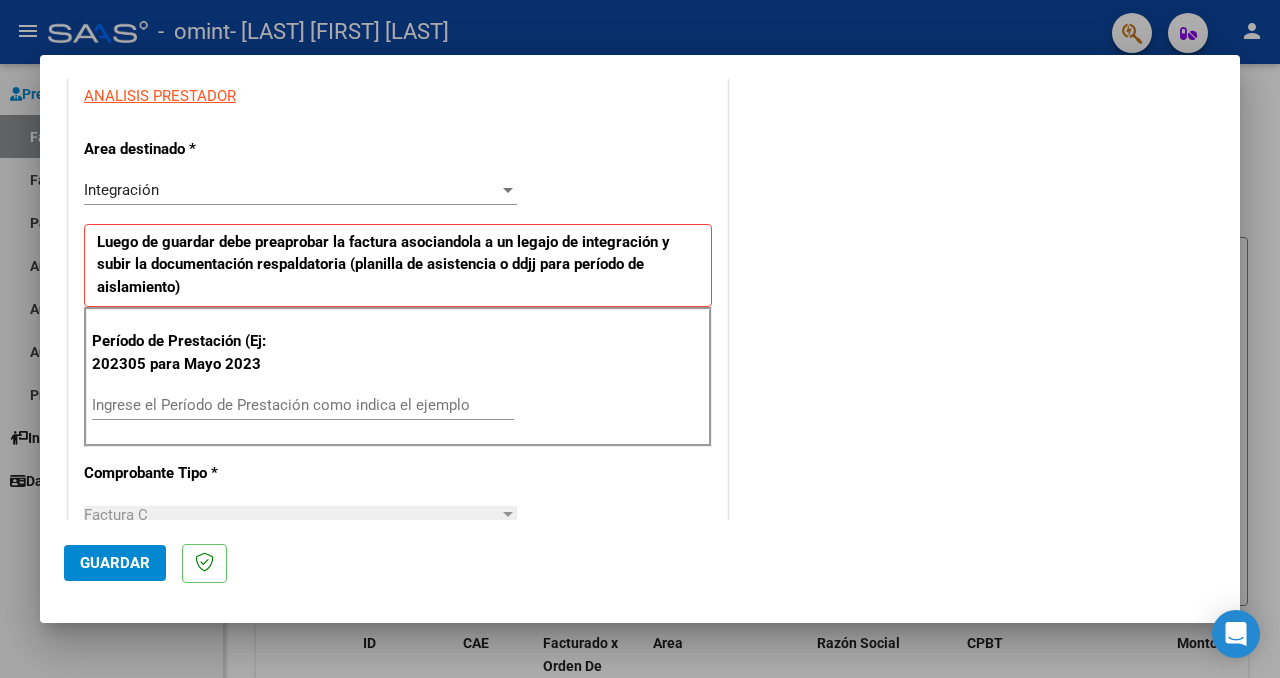 scroll, scrollTop: 369, scrollLeft: 0, axis: vertical 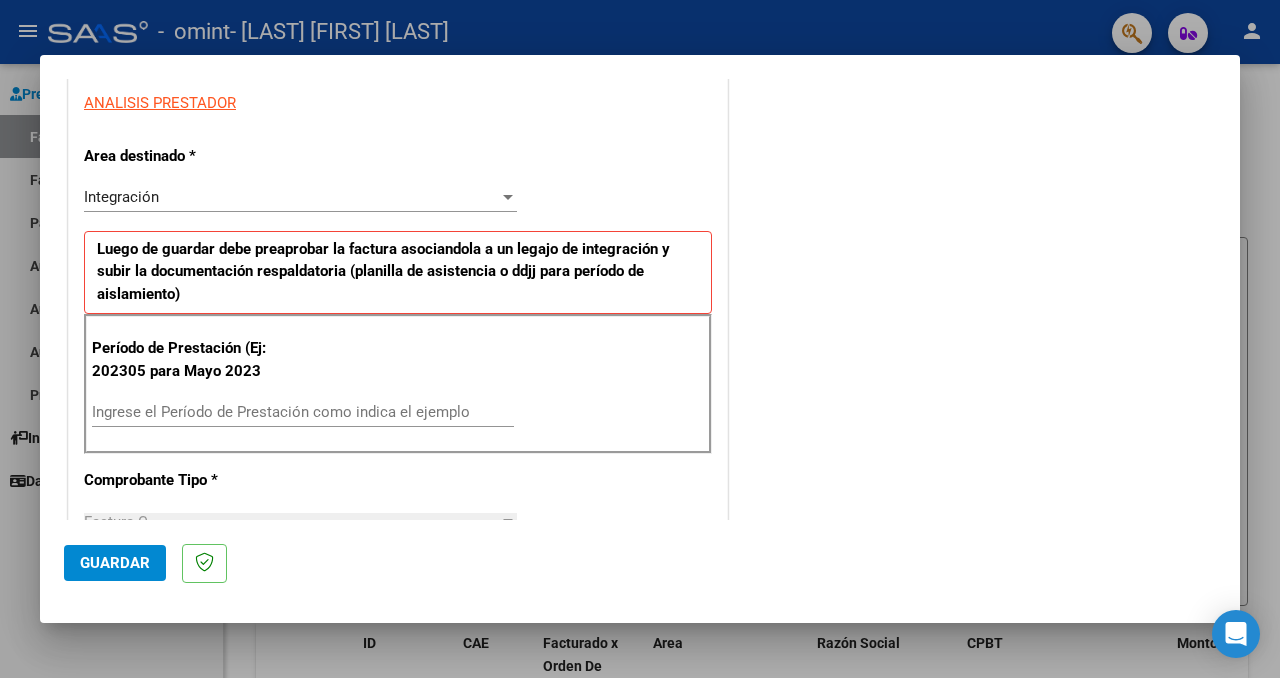click on "Ingrese el Período de Prestación como indica el ejemplo" at bounding box center (303, 412) 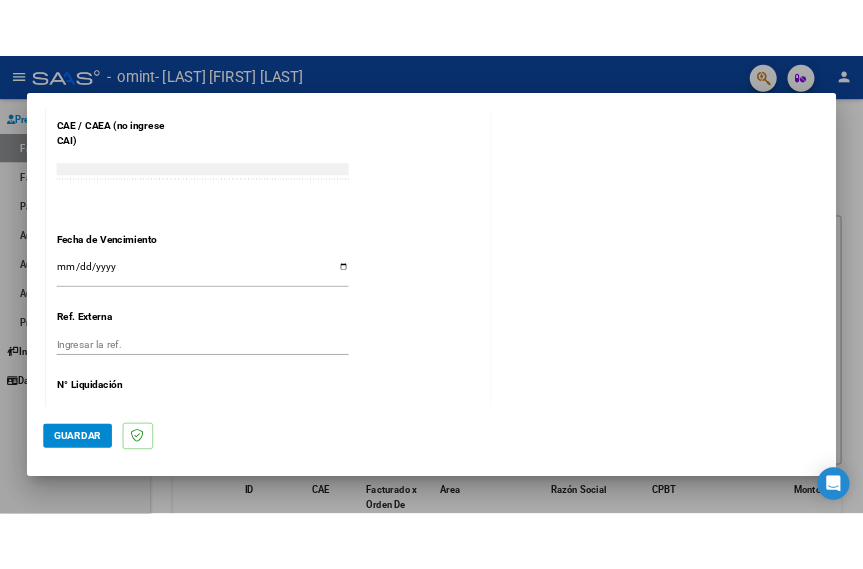 scroll, scrollTop: 1225, scrollLeft: 0, axis: vertical 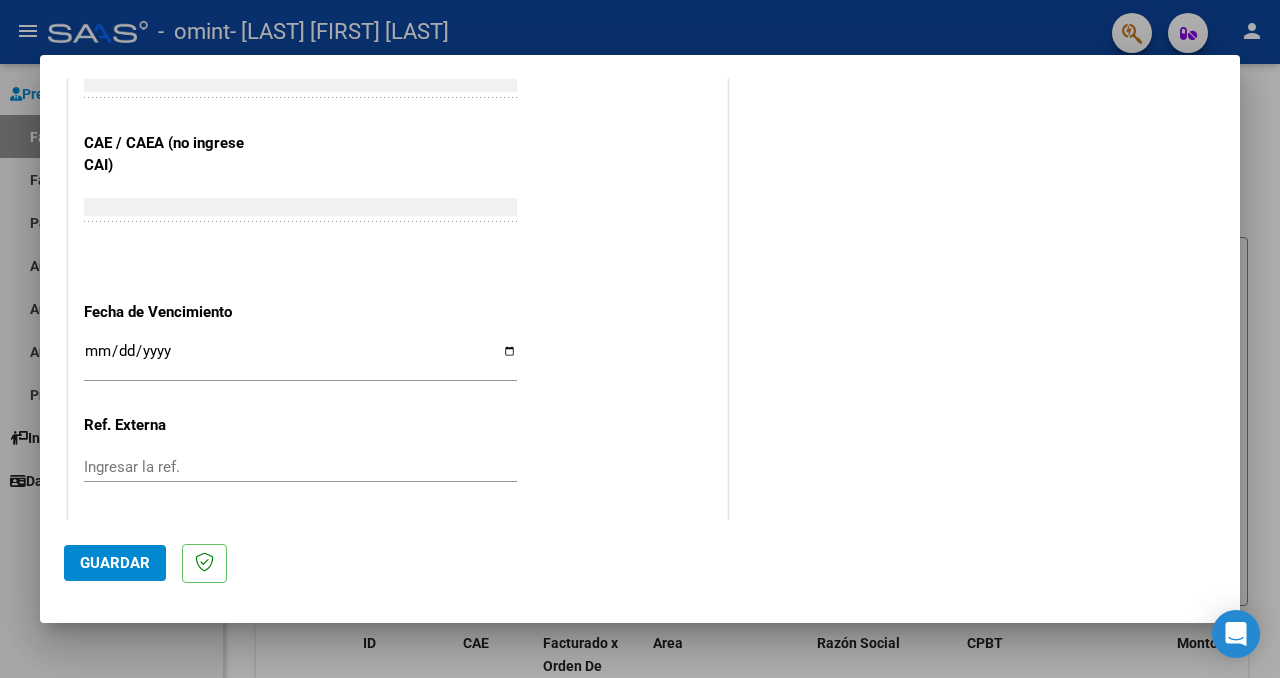 type on "202507" 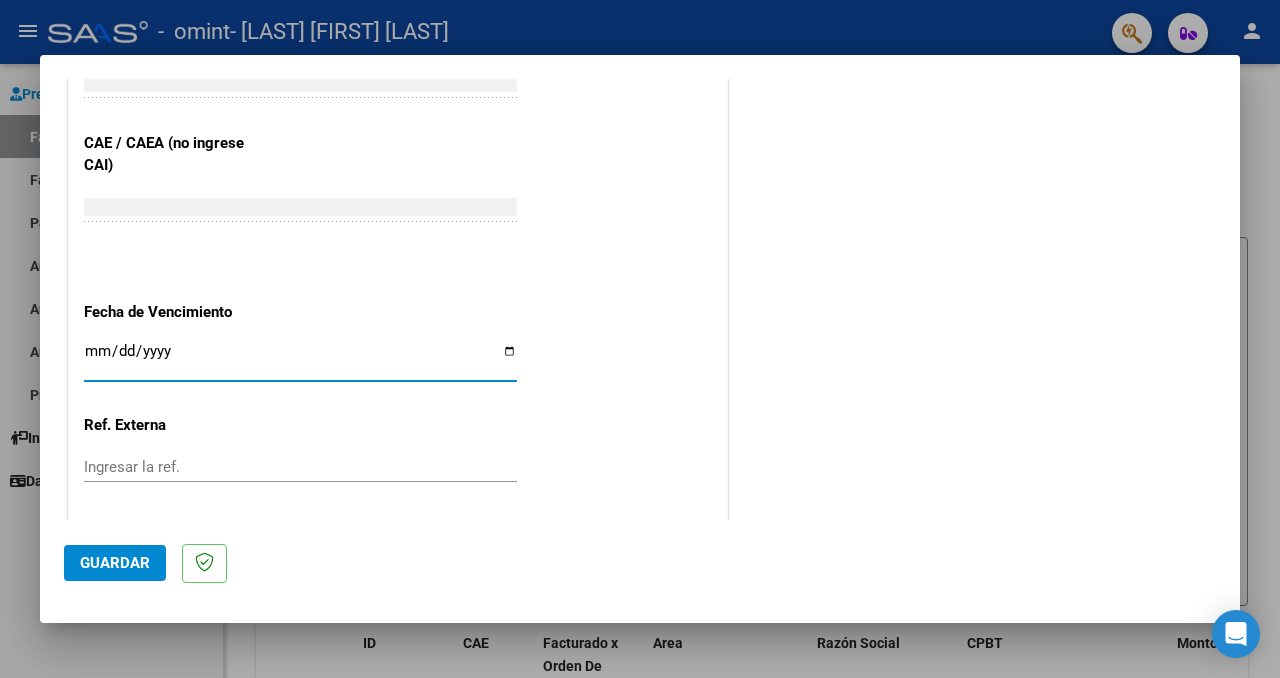 click on "Ingresar la fecha" at bounding box center (300, 359) 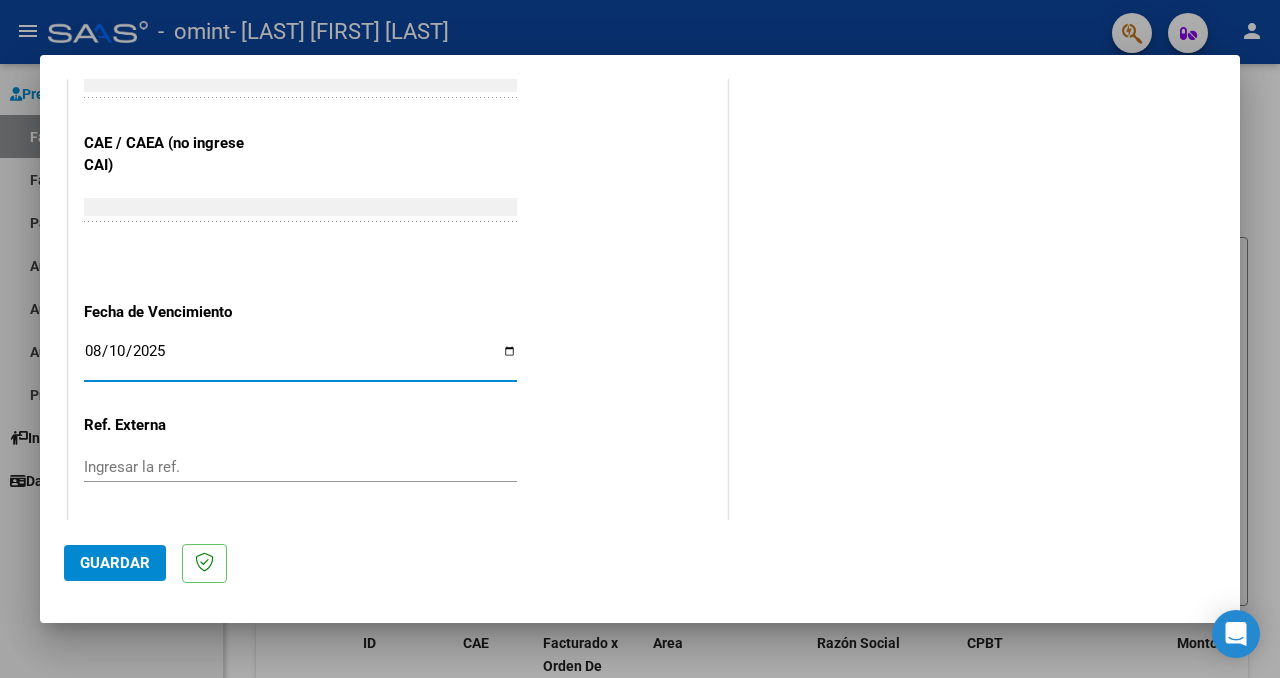 type on "2025-08-10" 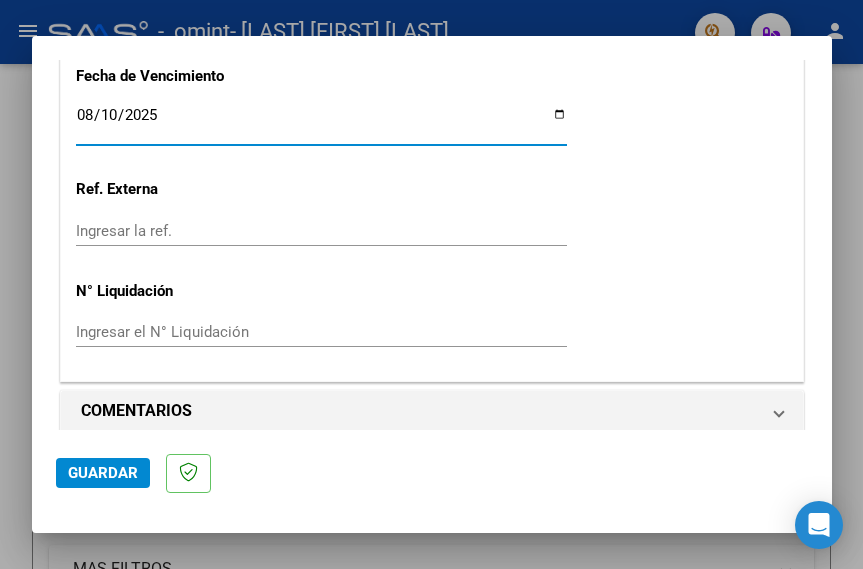 scroll, scrollTop: 1410, scrollLeft: 0, axis: vertical 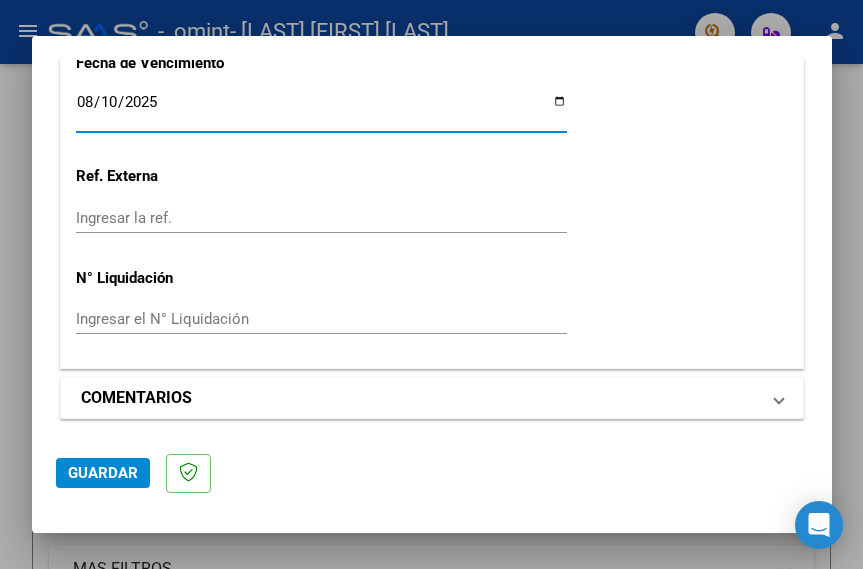 click on "COMENTARIOS" at bounding box center (432, 398) 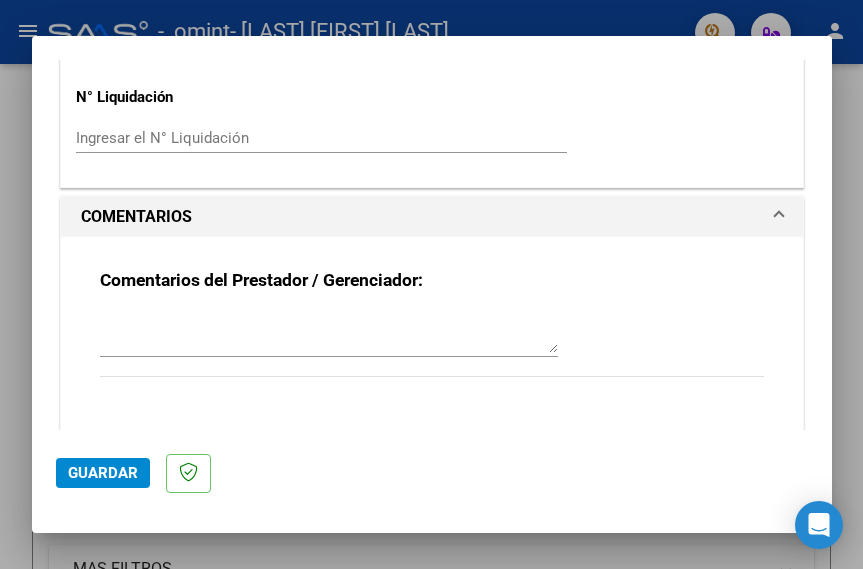 scroll, scrollTop: 1603, scrollLeft: 0, axis: vertical 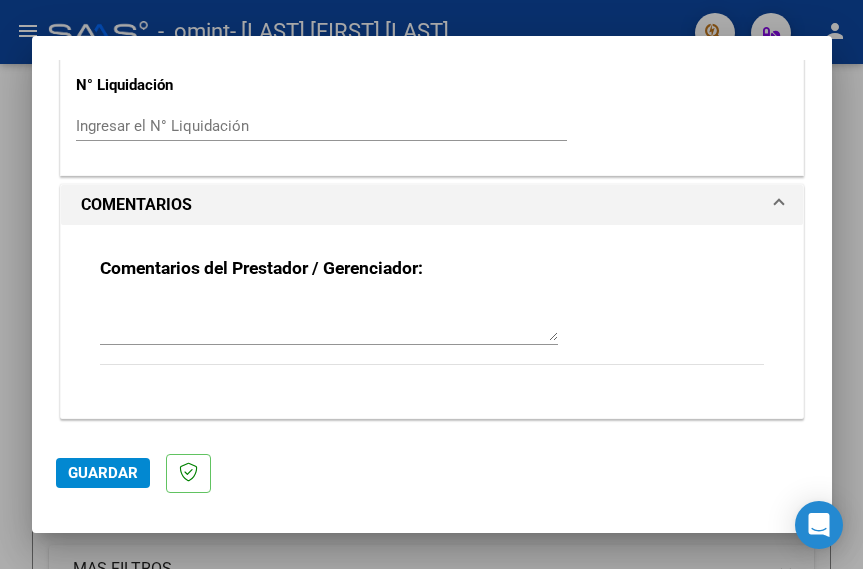 click on "Guardar" 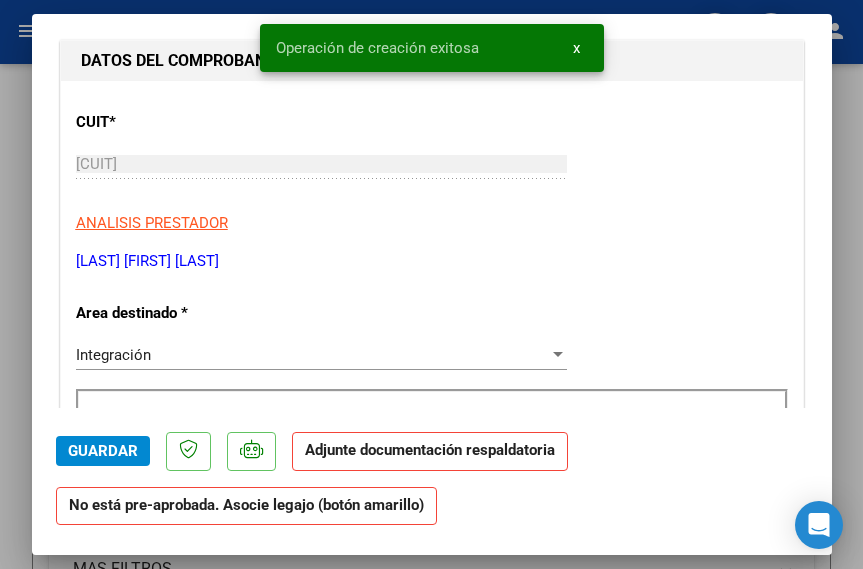 scroll, scrollTop: 278, scrollLeft: 0, axis: vertical 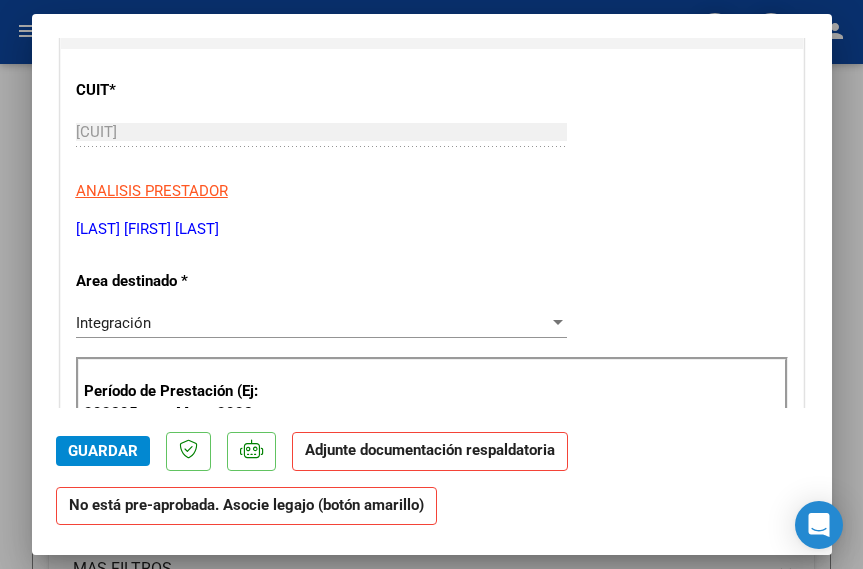 click on "Adjunte documentación respaldatoria" 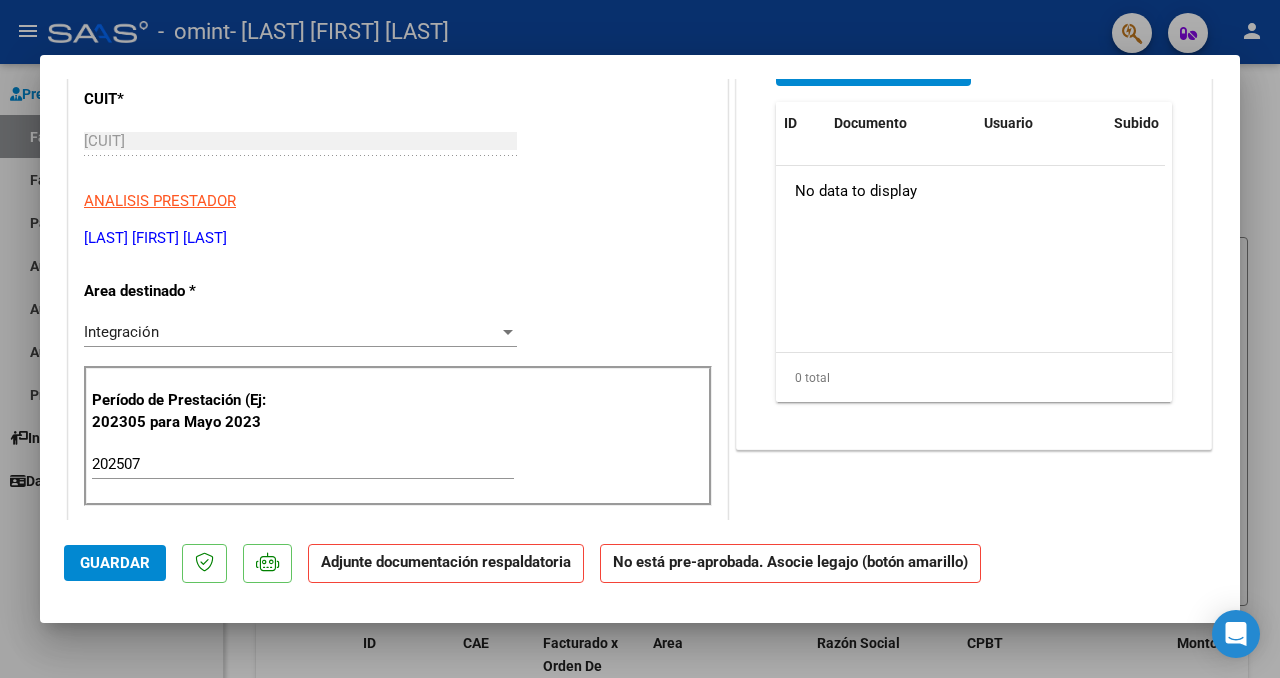 scroll, scrollTop: 60, scrollLeft: 0, axis: vertical 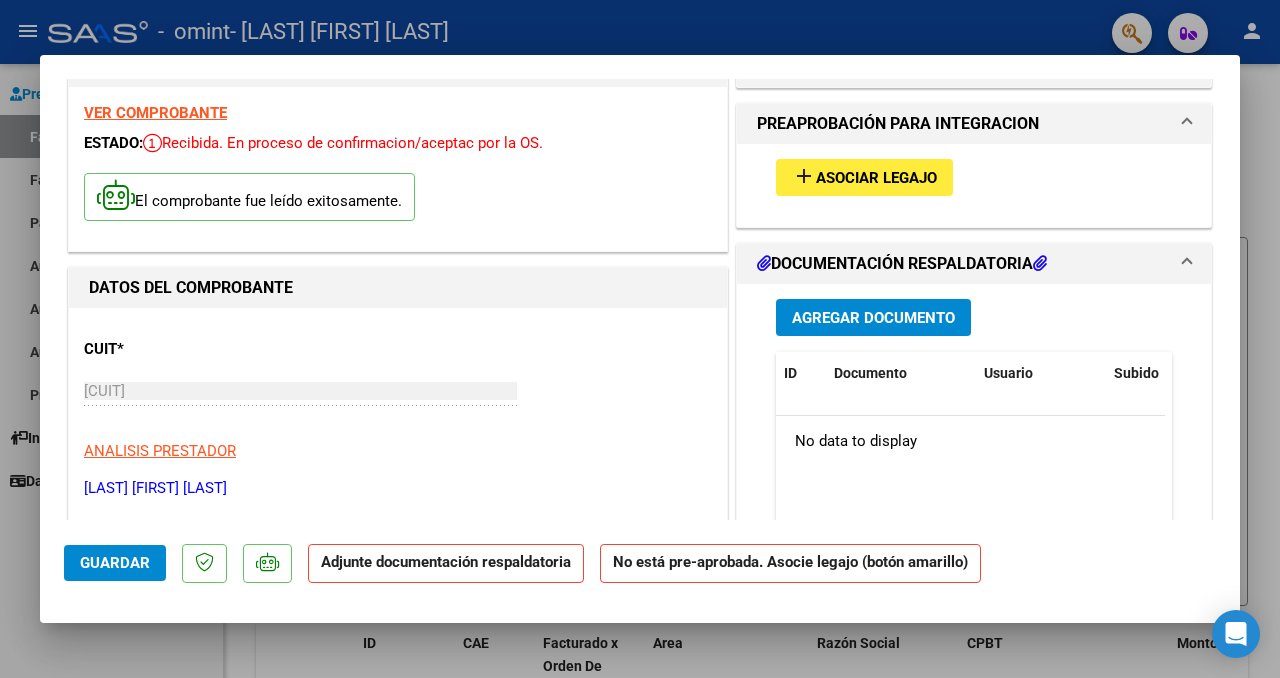 click on "Asociar Legajo" at bounding box center [876, 178] 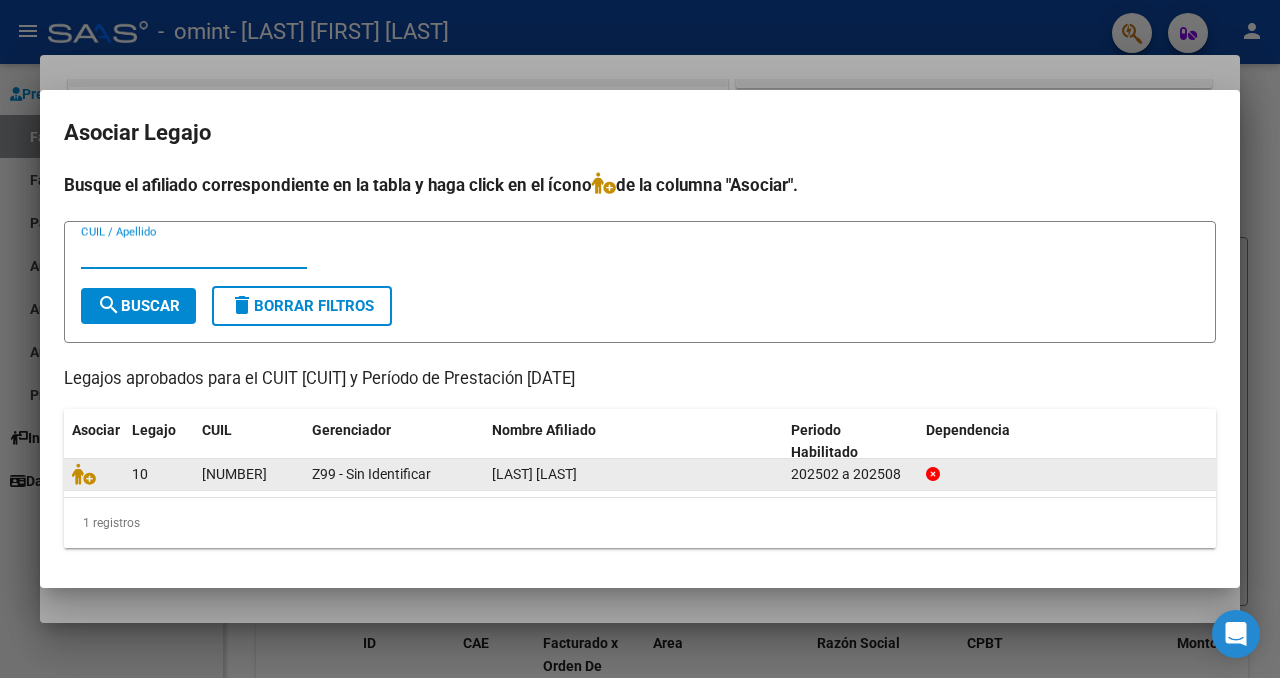 click on "27512674394" 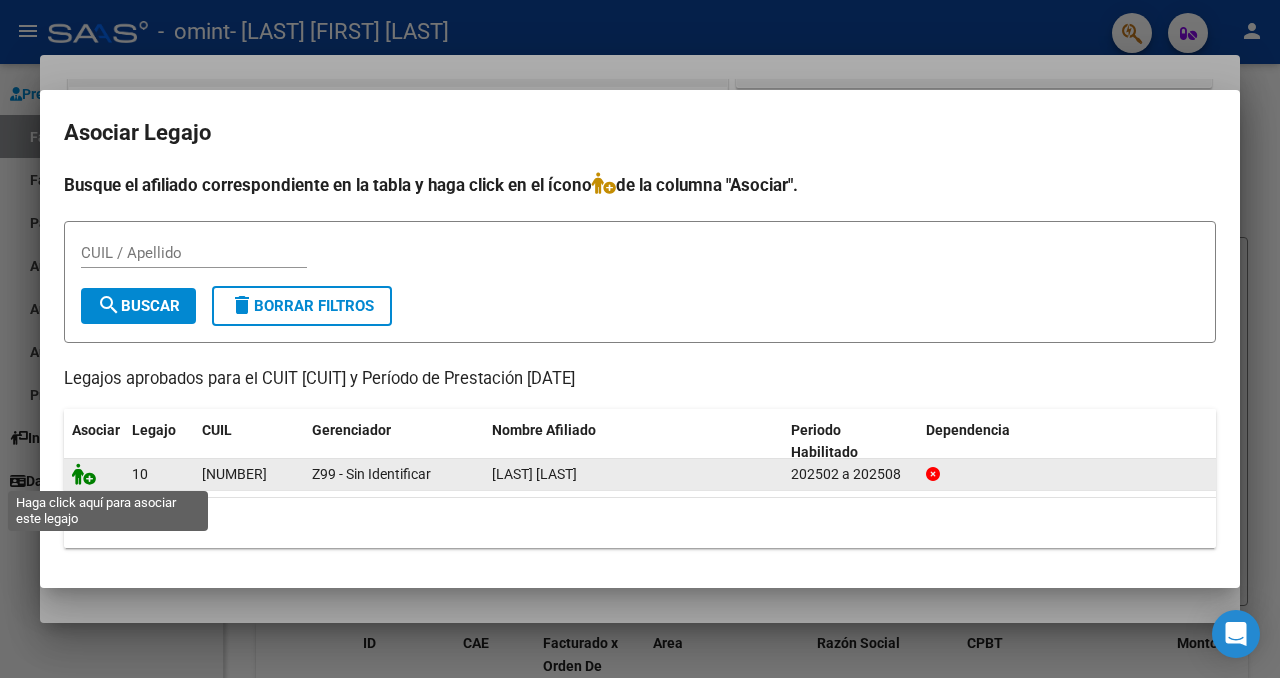 click 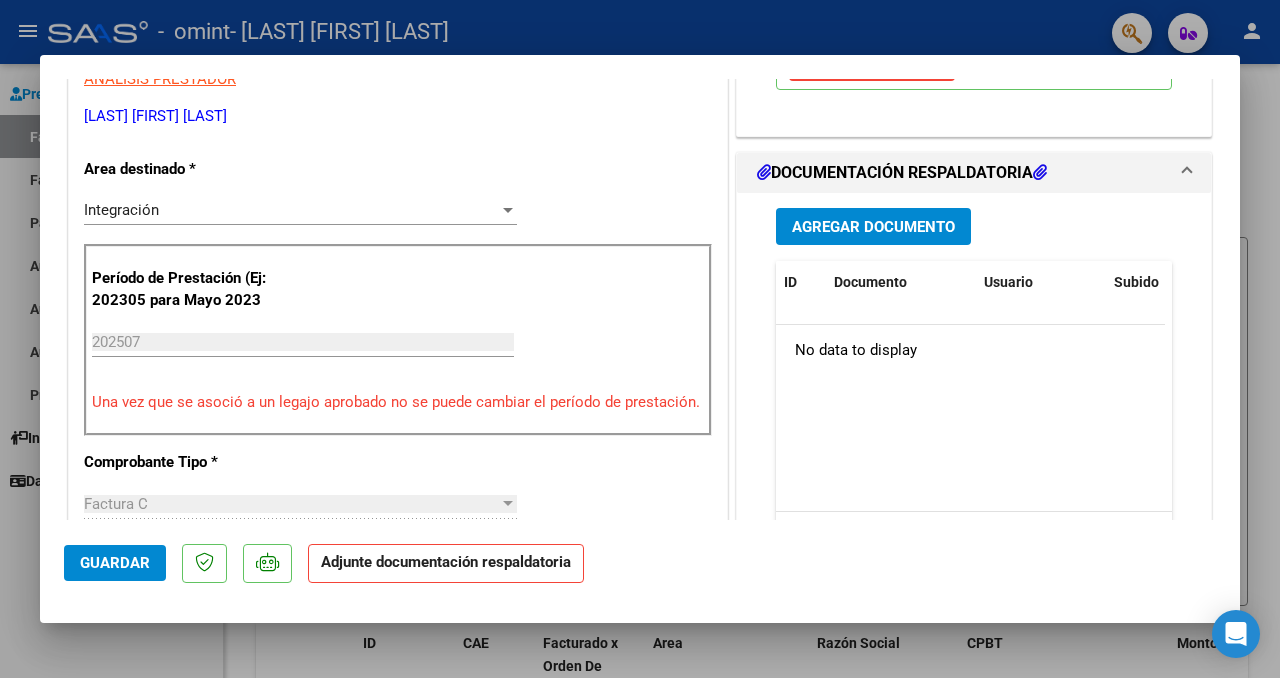 scroll, scrollTop: 436, scrollLeft: 0, axis: vertical 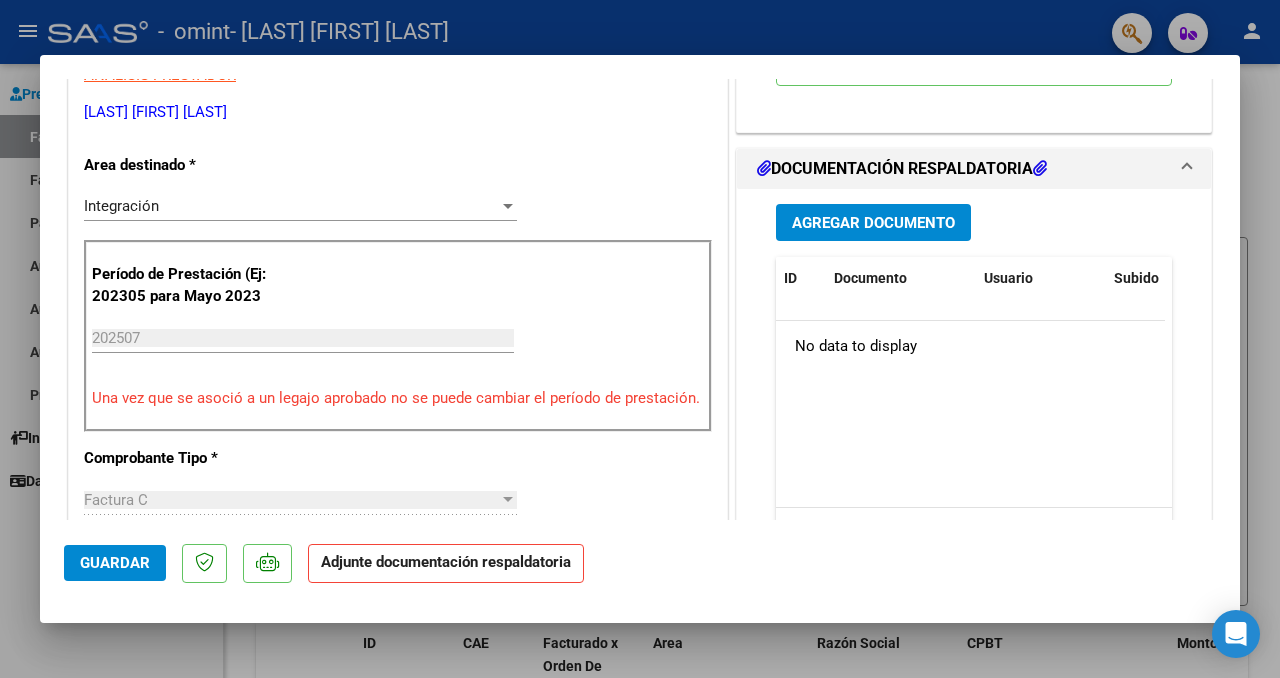 click on "Agregar Documento" at bounding box center [873, 223] 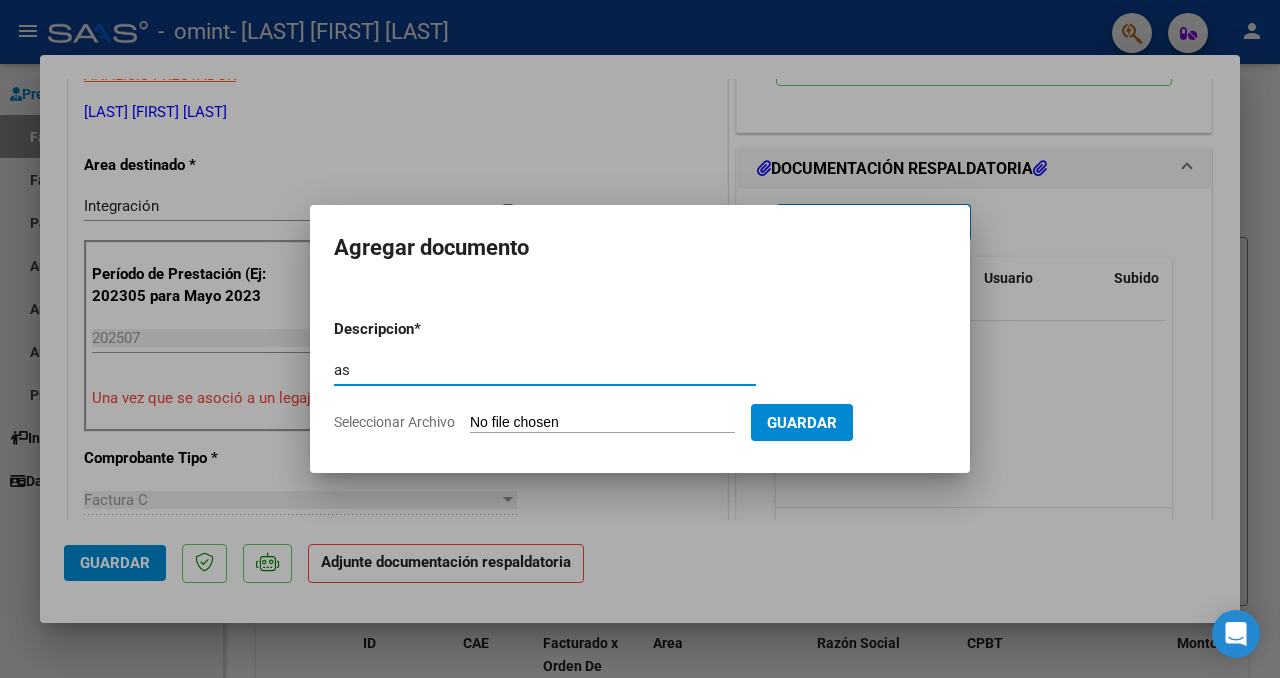type on "a" 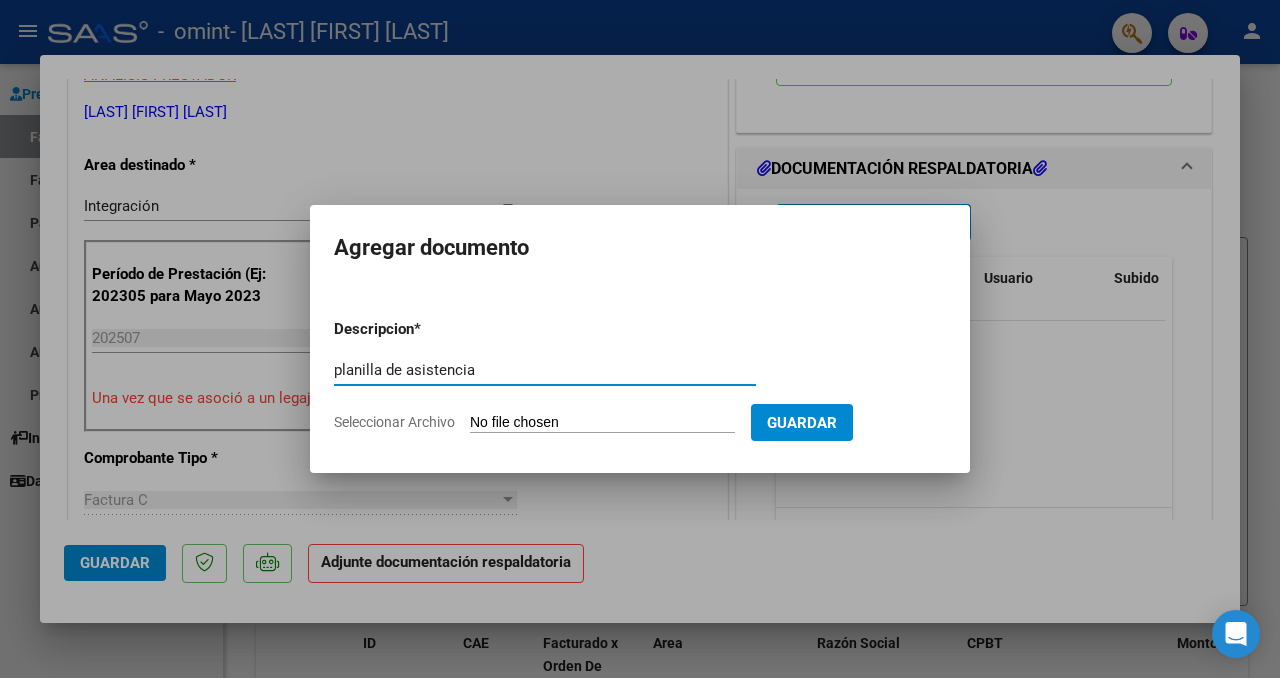 type on "planilla de asistencia" 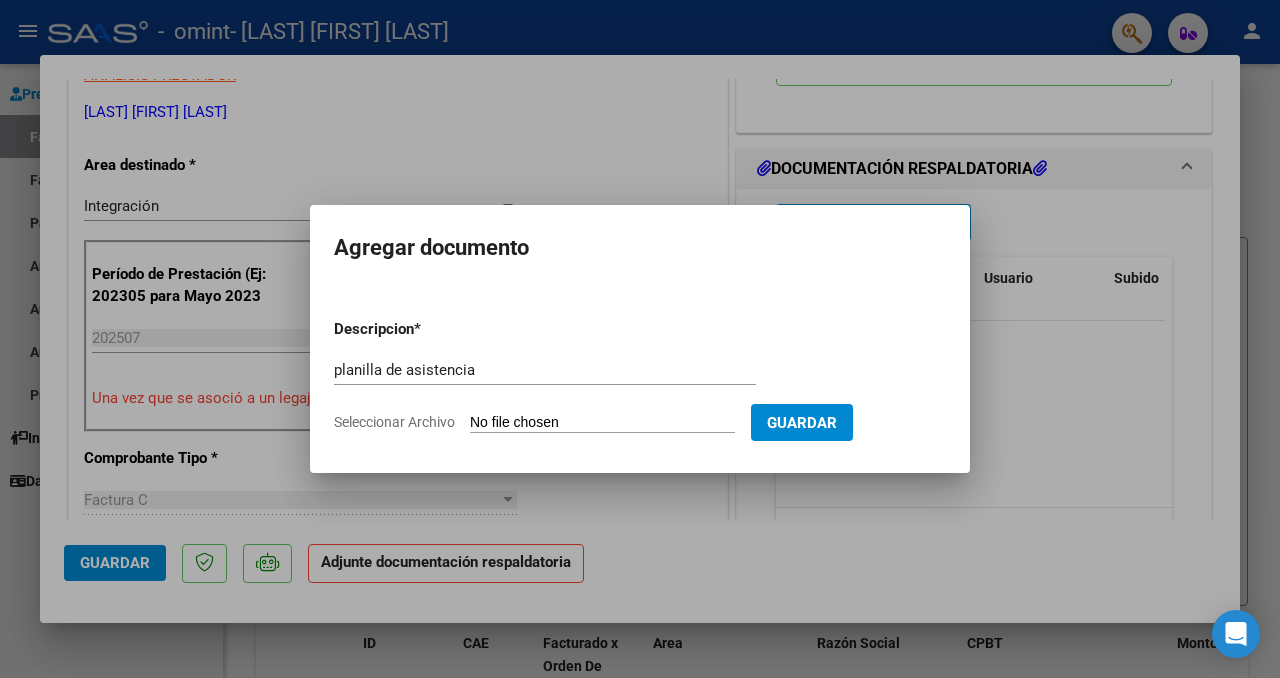 click on "Seleccionar Archivo" at bounding box center (602, 423) 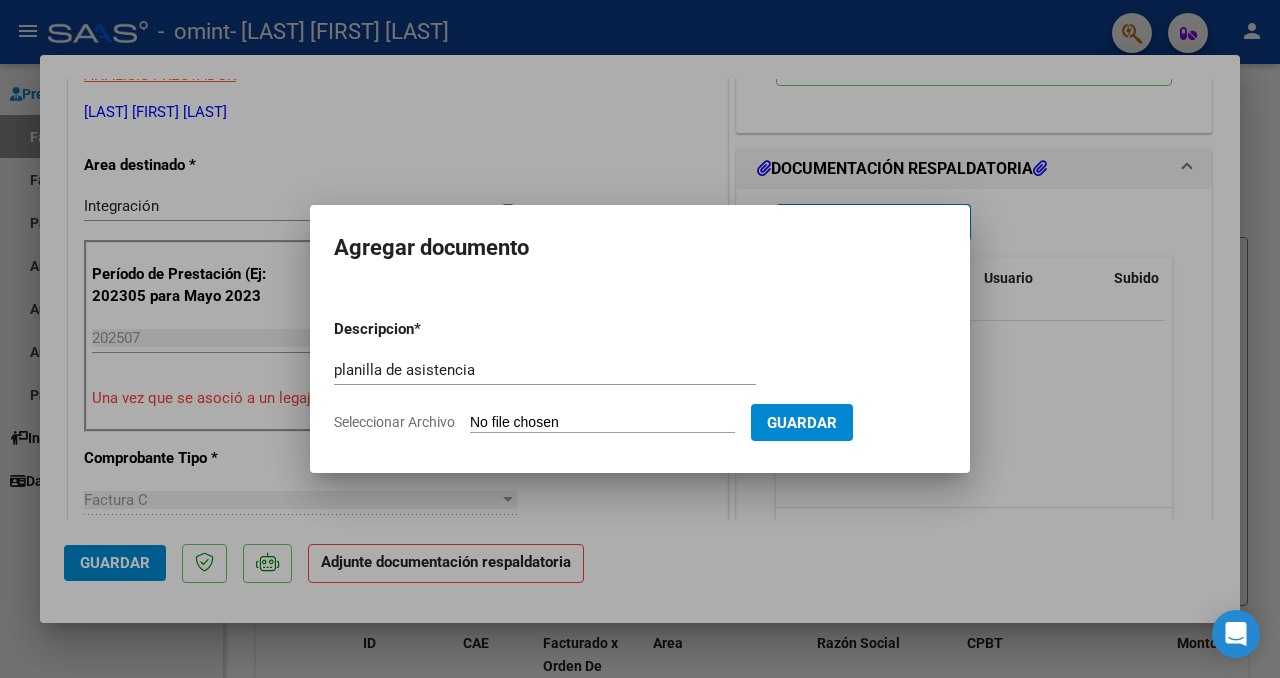 type on "C:\fakepath\De la calle 072025.pdf" 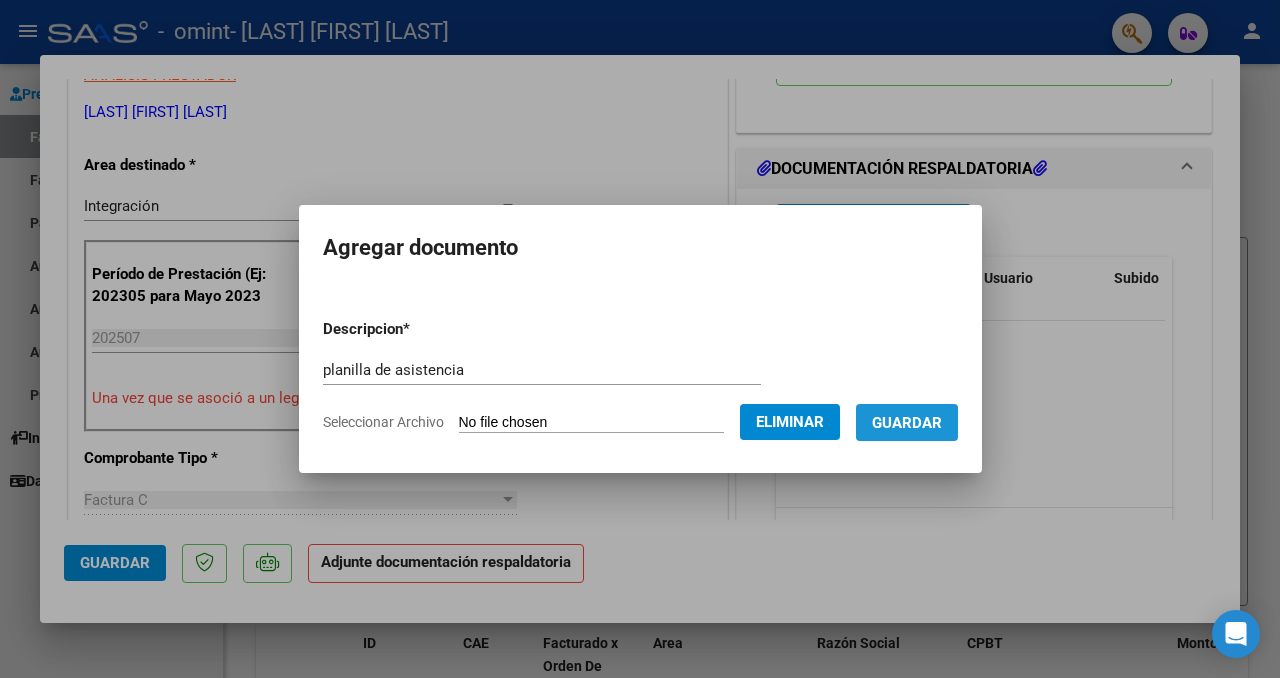 click on "Guardar" at bounding box center [907, 423] 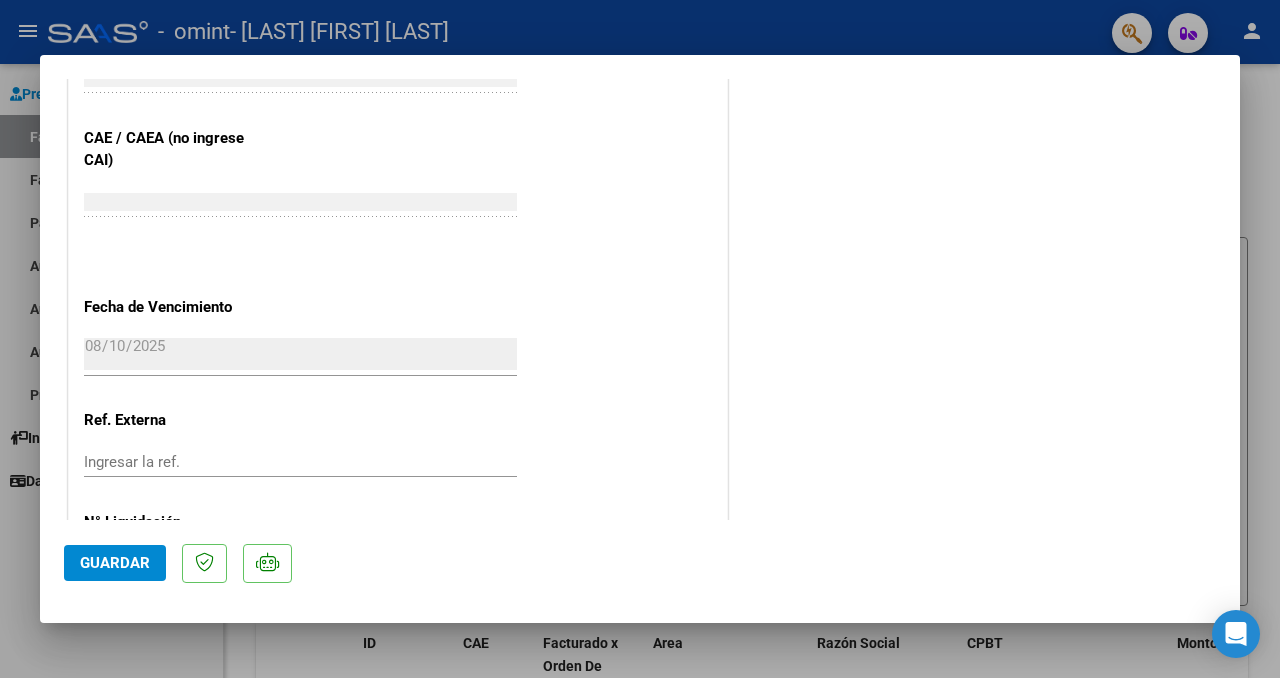 scroll, scrollTop: 1368, scrollLeft: 0, axis: vertical 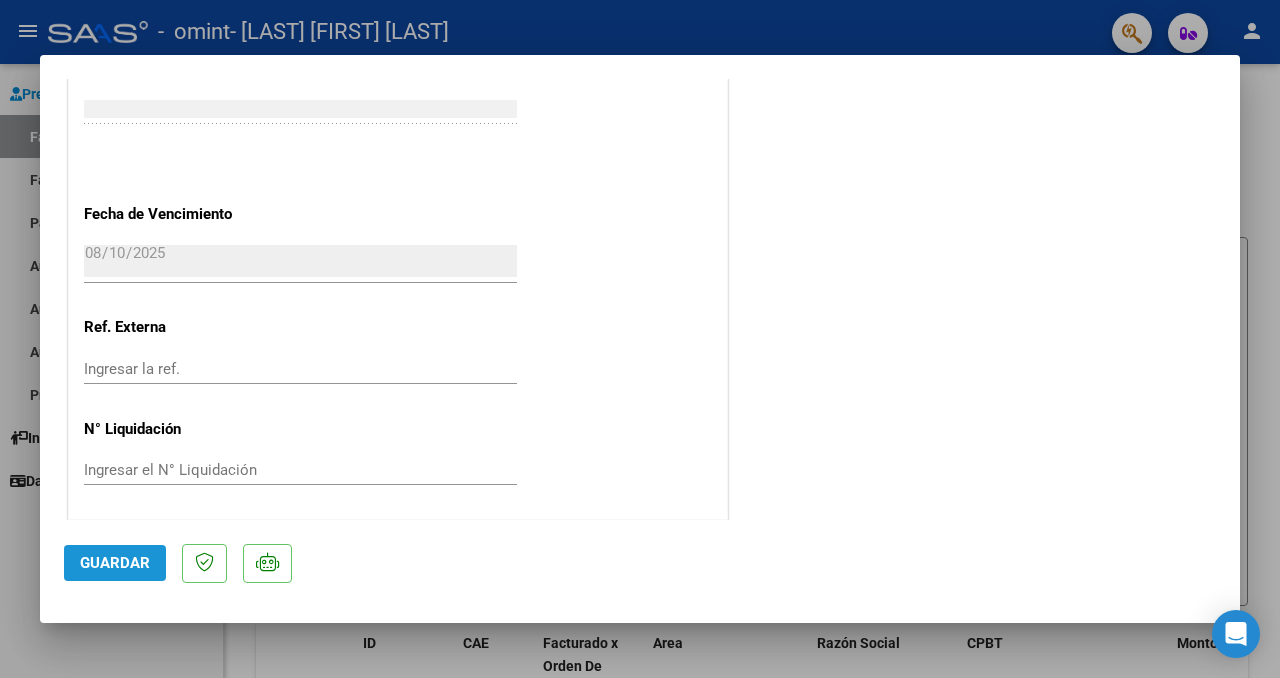 click on "Guardar" 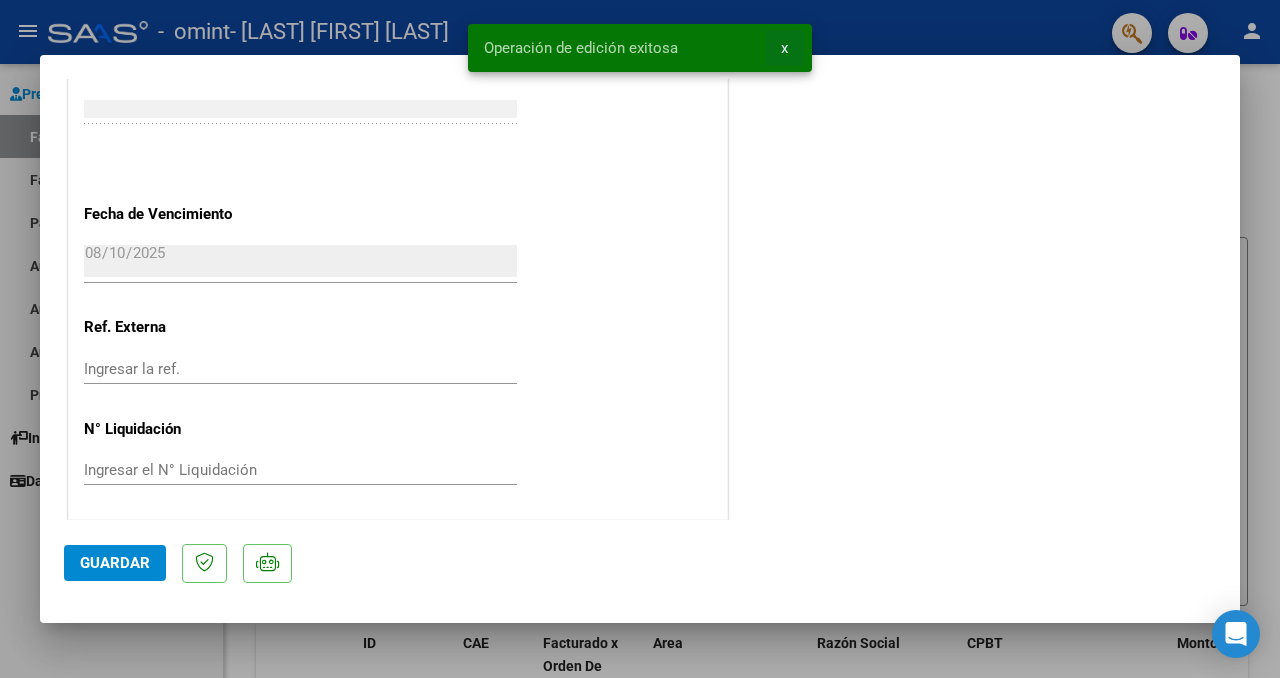 click on "x" at bounding box center (784, 48) 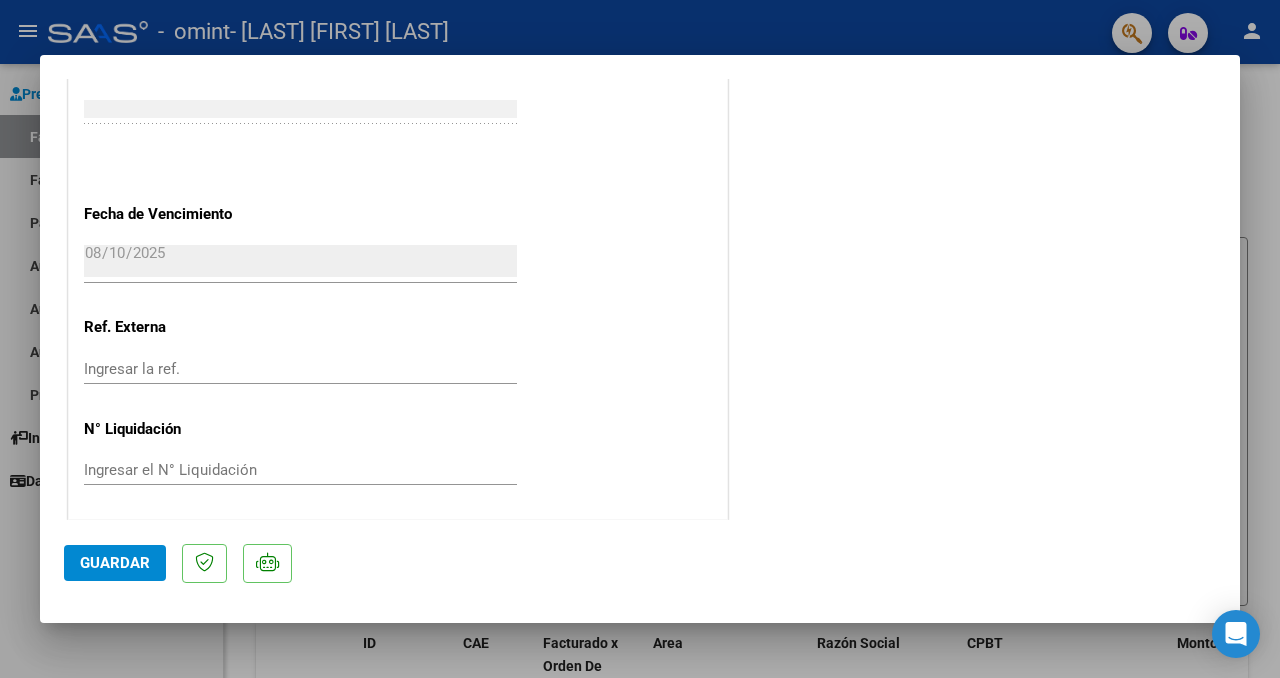 click on "Guardar" 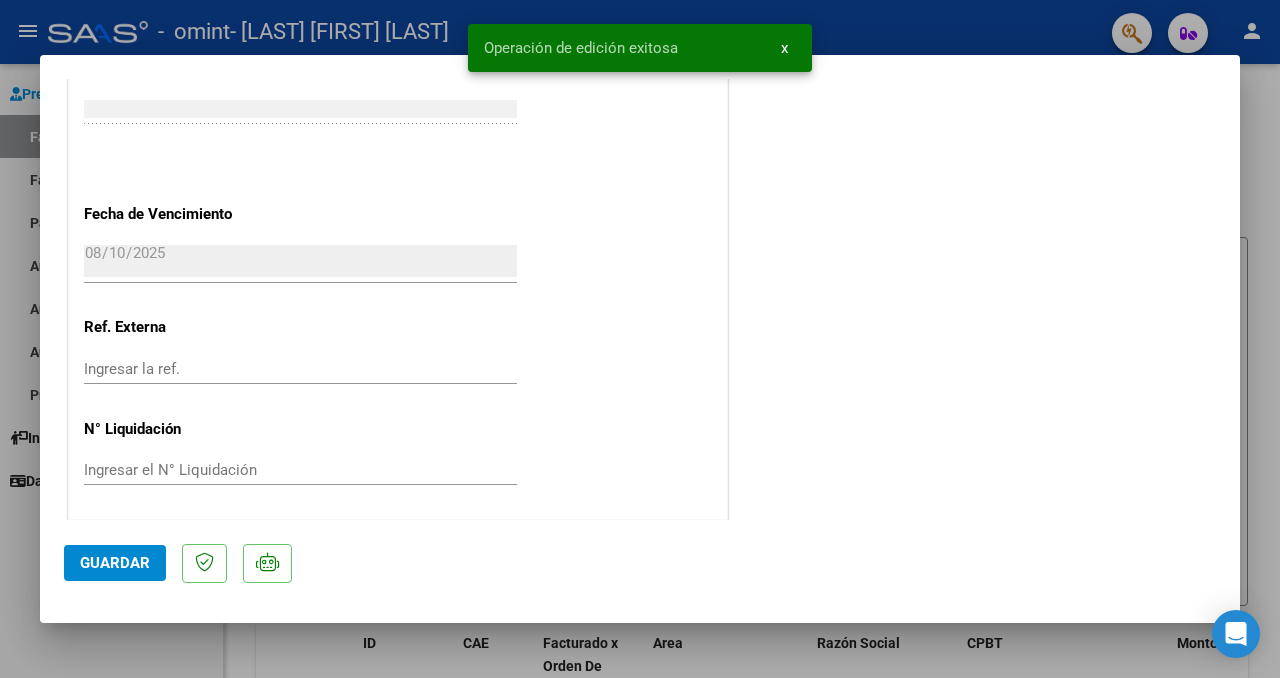 click on "x" at bounding box center [784, 48] 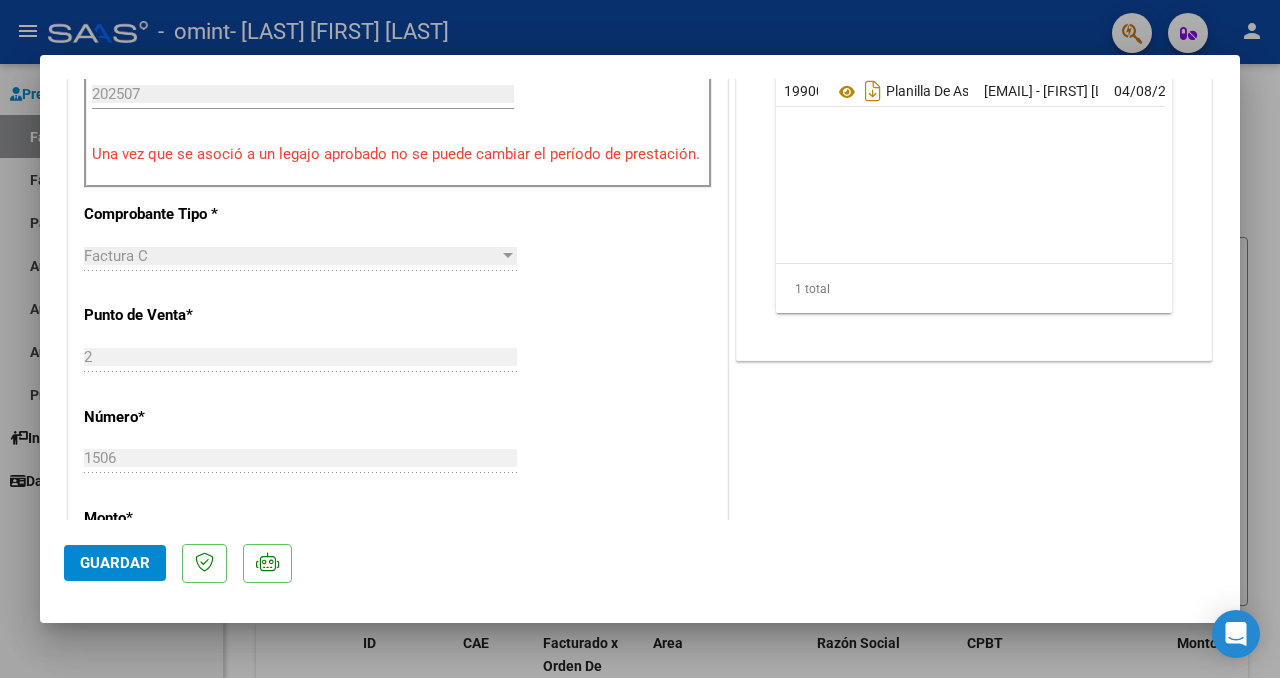 scroll, scrollTop: 0, scrollLeft: 0, axis: both 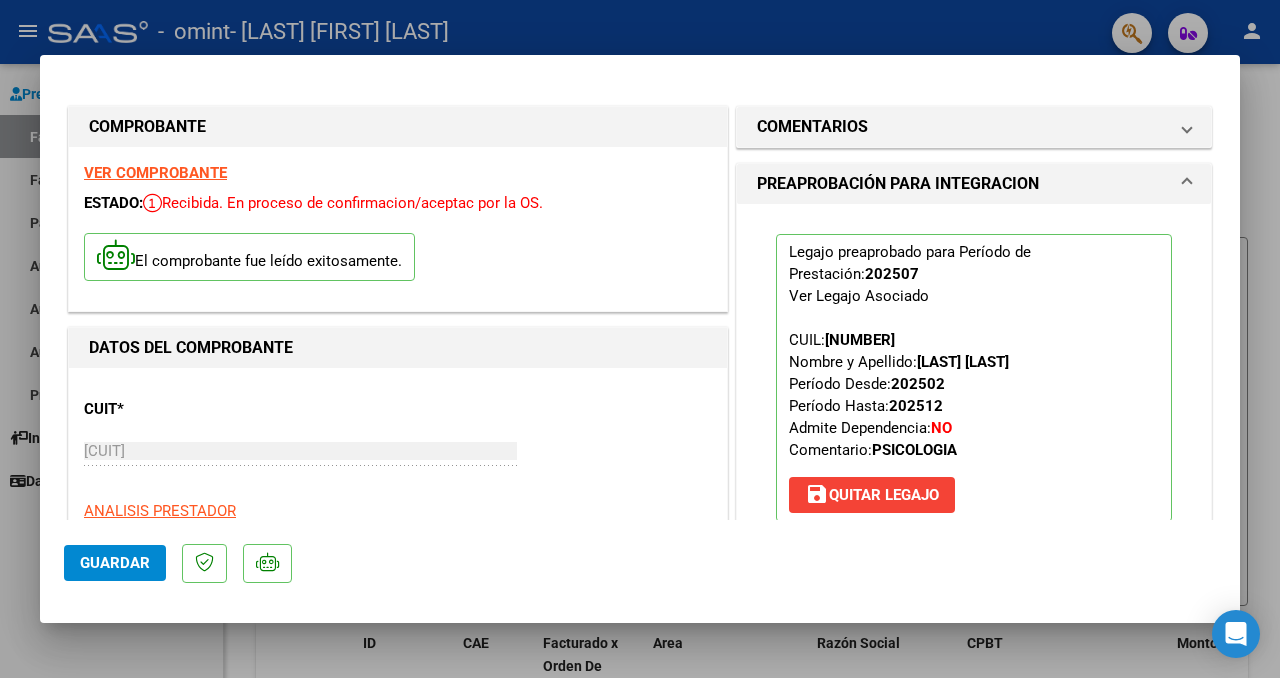 click on "COMPROBANTE VER COMPROBANTE       ESTADO:   Recibida. En proceso de confirmacion/aceptac por la OS.     El comprobante fue leído exitosamente.  DATOS DEL COMPROBANTE CUIT  *   27-33557798-7 Ingresar CUIT  ANALISIS PRESTADOR  BENEDETTO NOELIA GISELE  ARCA Padrón  Area destinado * Integración Seleccionar Area Período de Prestación (Ej: 202305 para Mayo 2023    202507 Ingrese el Período de Prestación como indica el ejemplo   Una vez que se asoció a un legajo aprobado no se puede cambiar el período de prestación.   Comprobante Tipo * Factura C Seleccionar Tipo Punto de Venta  *   2 Ingresar el Nro.  Número  *   1506 Ingresar el Nro.  Monto  *   $ 98.964,88 Ingresar el monto  Fecha del Cpbt.  *   2025-07-31 Ingresar la fecha  CAE / CAEA (no ingrese CAI)    75317851770163 Ingresar el CAE o CAEA (no ingrese CAI)  Fecha de Vencimiento    2025-08-10 Ingresar la fecha  Ref. Externa    Ingresar la ref.  N° Liquidación    Ingresar el N° Liquidación  COMENTARIOS Comentarios del Prestador / Gerenciador:" at bounding box center [640, 338] 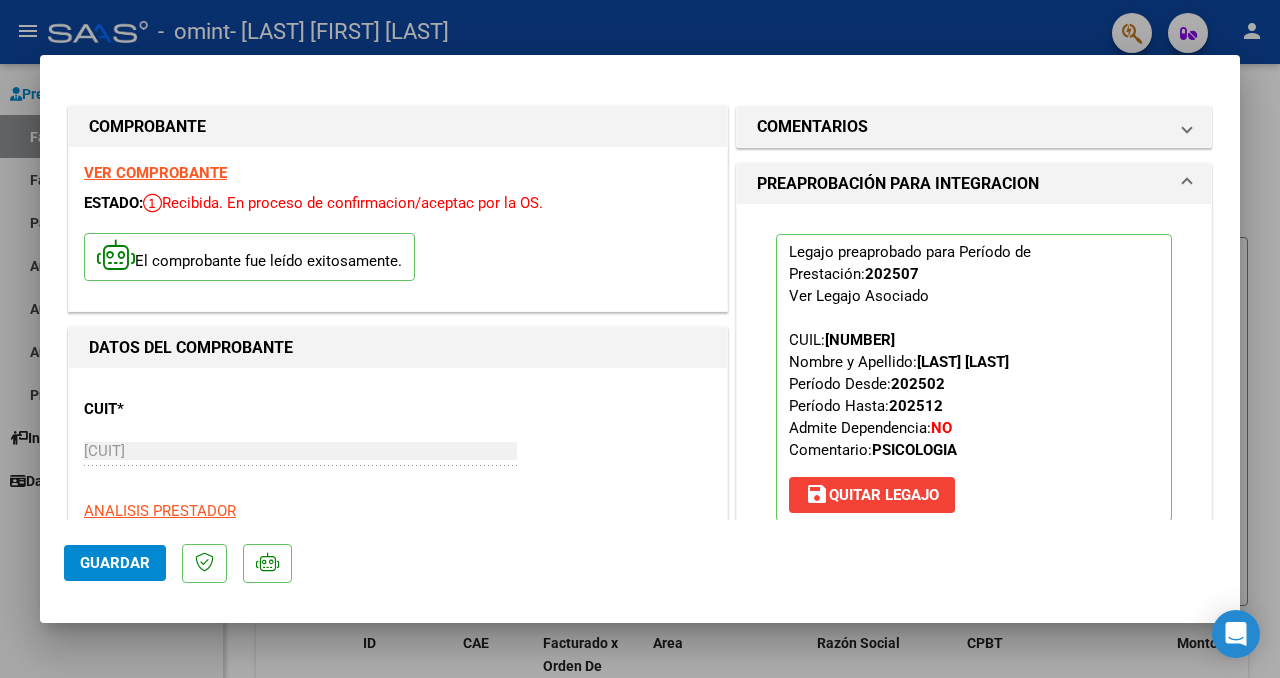 click at bounding box center (640, 339) 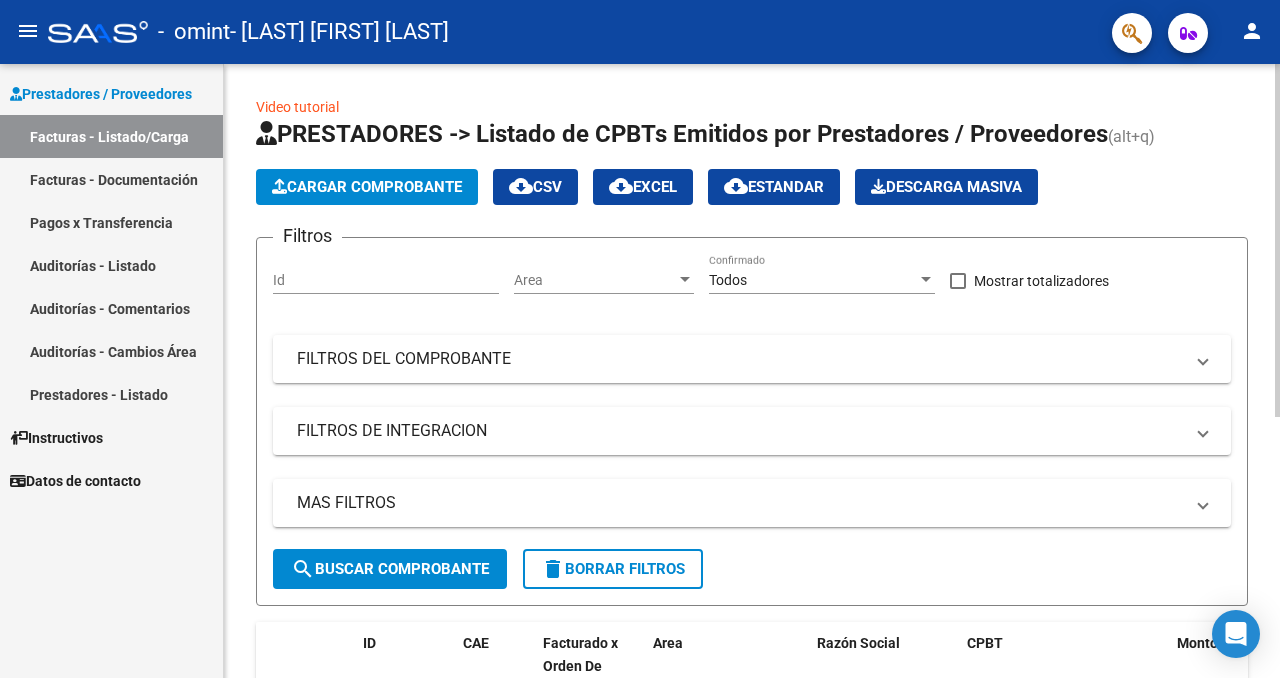 scroll, scrollTop: 454, scrollLeft: 0, axis: vertical 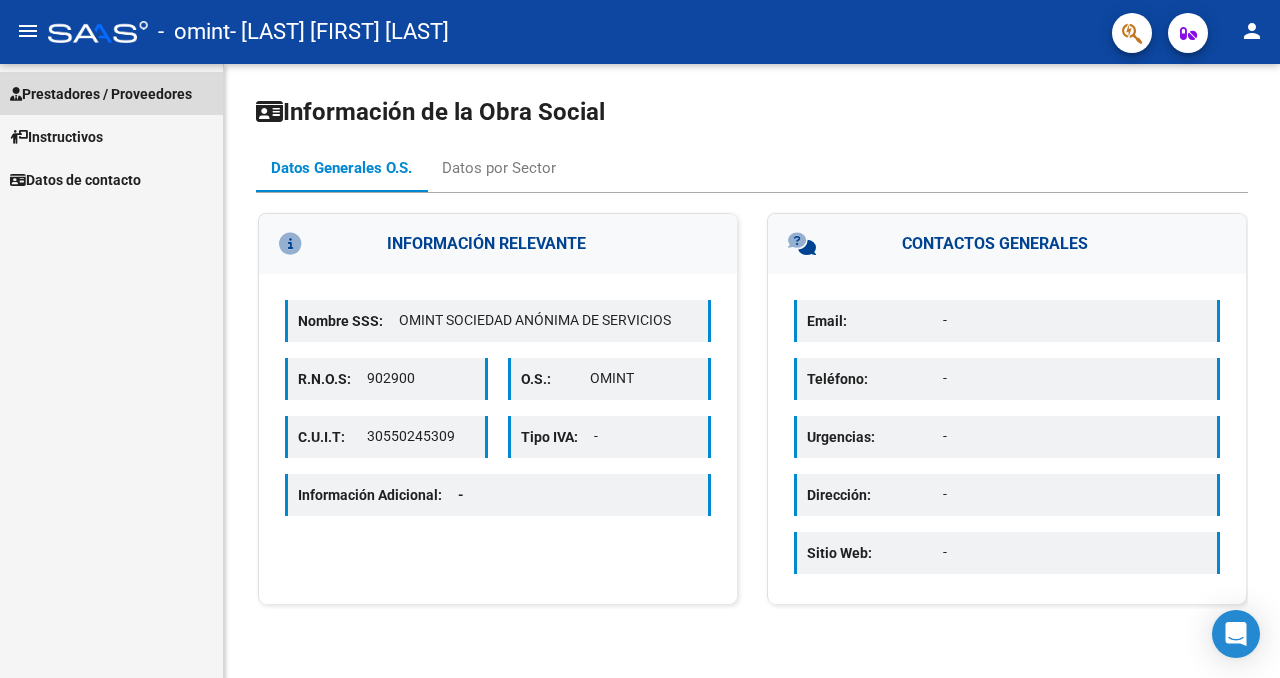 click on "Prestadores / Proveedores" at bounding box center [101, 94] 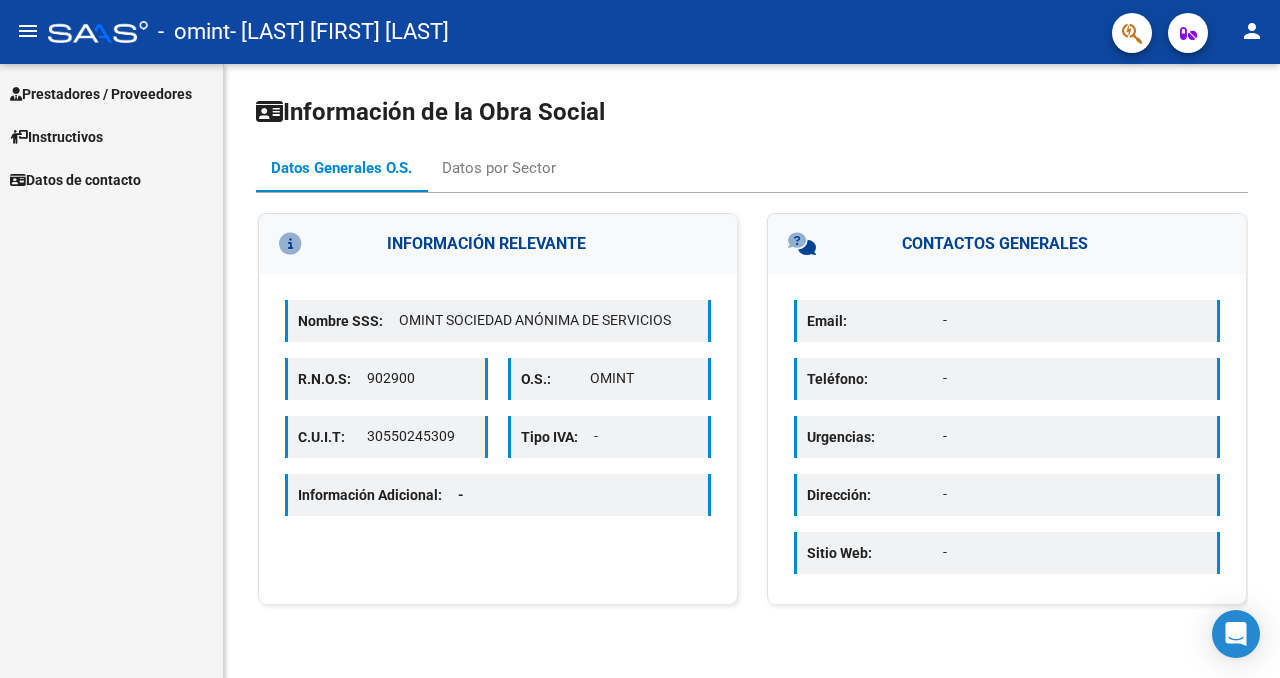 click 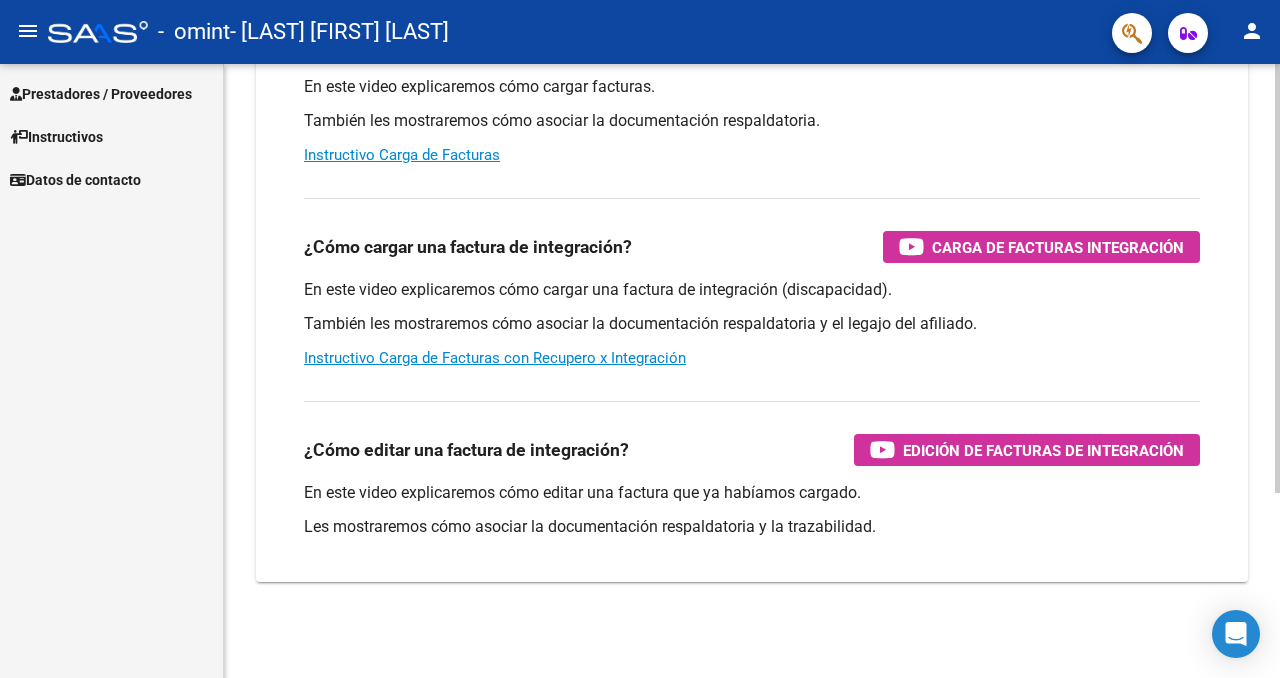 scroll, scrollTop: 0, scrollLeft: 0, axis: both 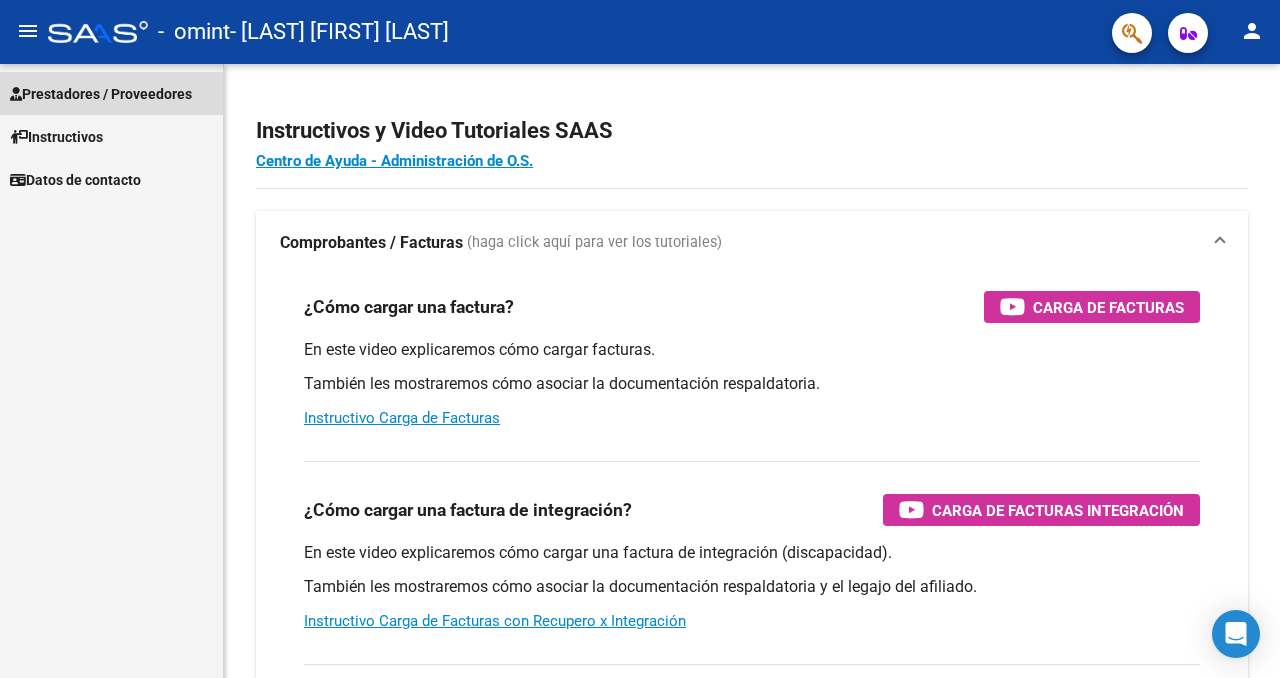 click on "Prestadores / Proveedores" at bounding box center (101, 94) 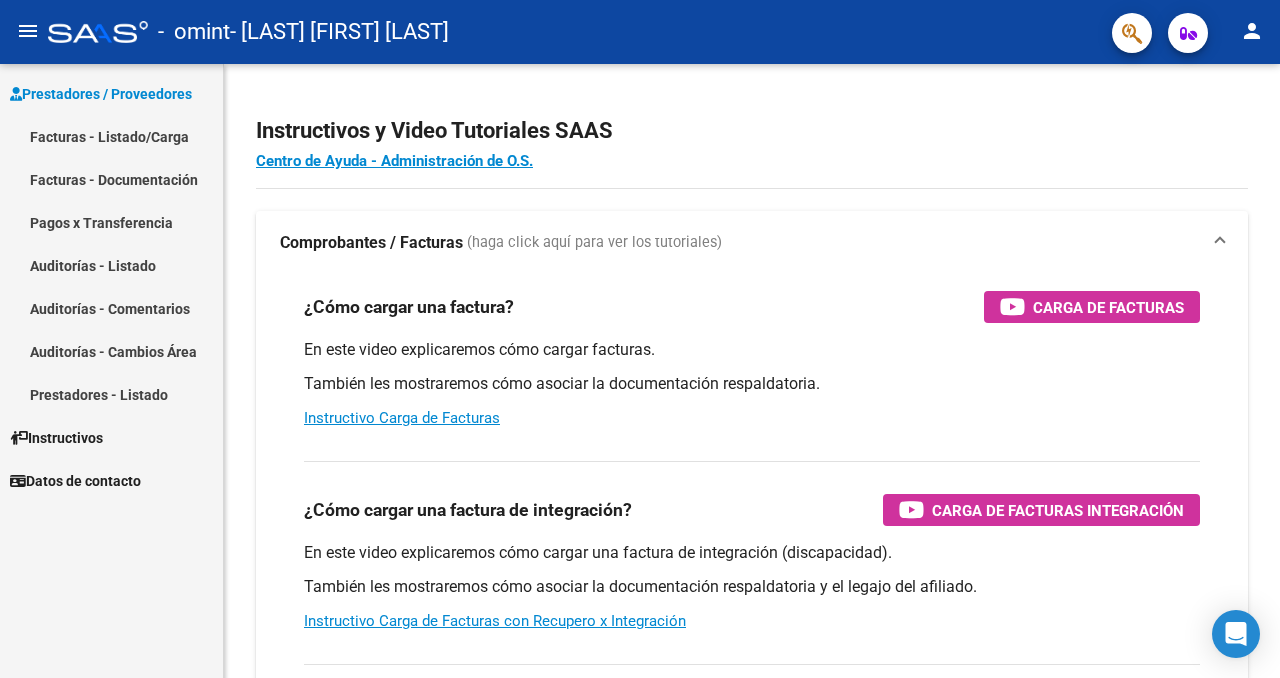 click on "Facturas - Listado/Carga" at bounding box center [111, 136] 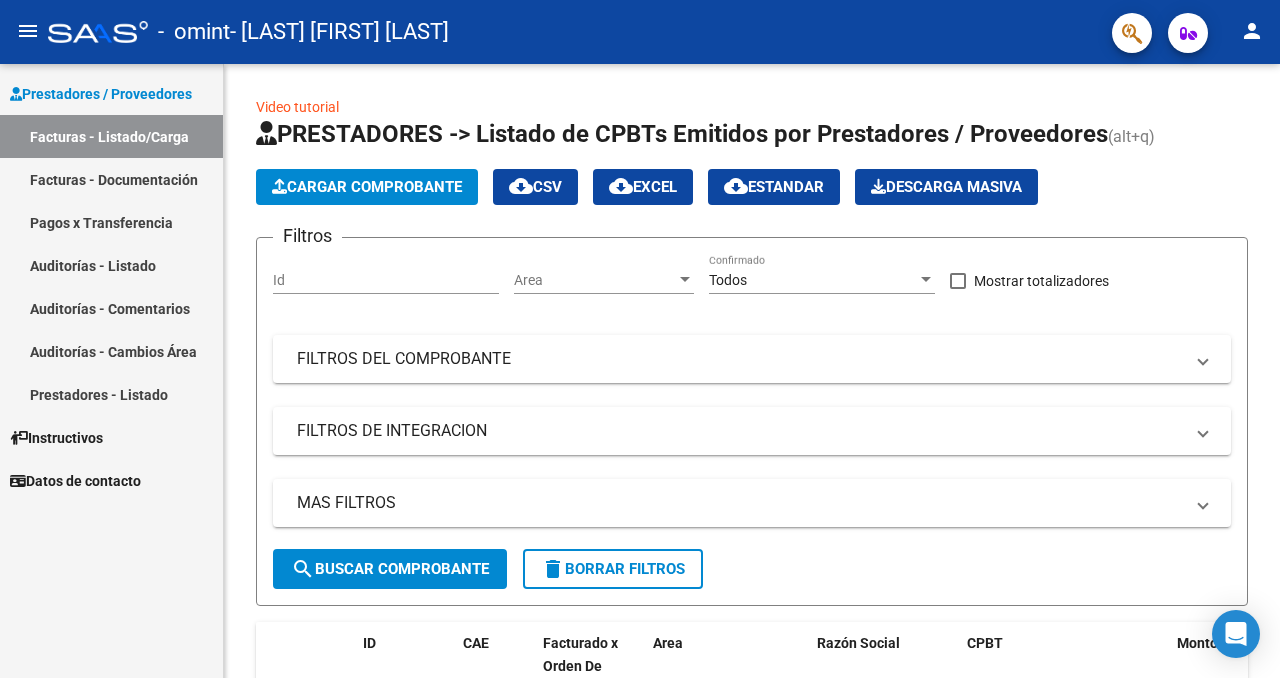 click on "Auditorías - Listado" at bounding box center (111, 265) 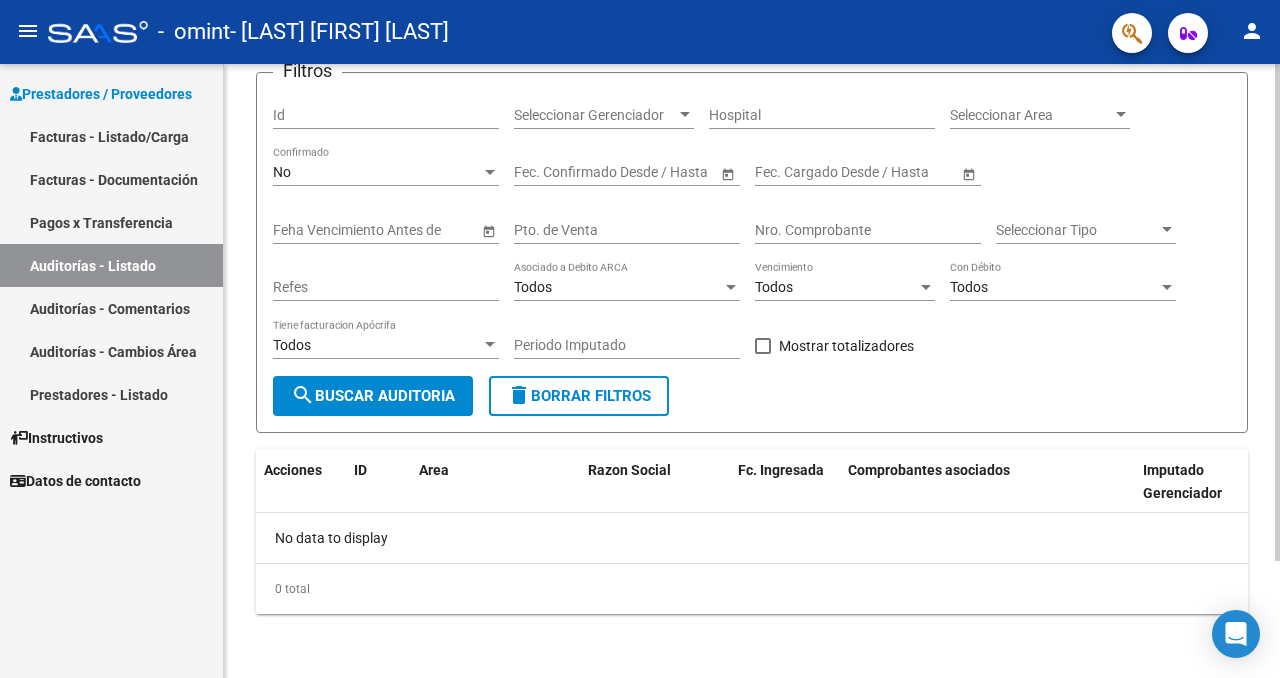 scroll, scrollTop: 0, scrollLeft: 0, axis: both 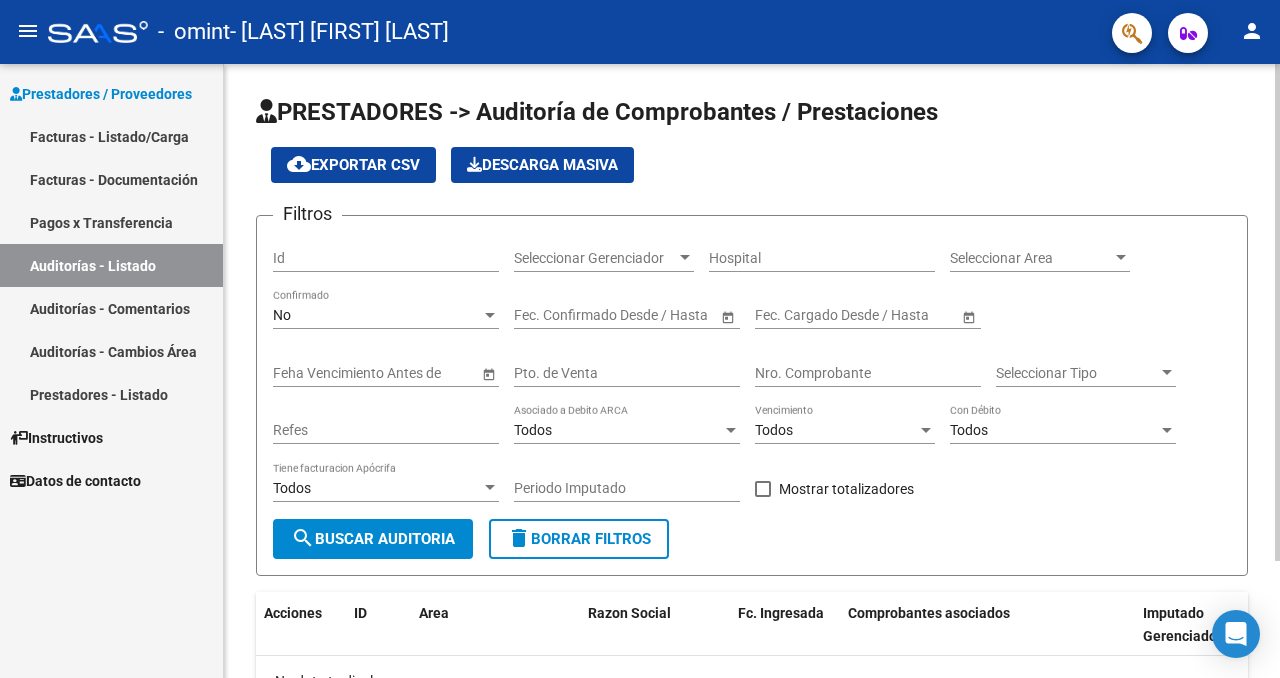 click on "Id" at bounding box center [386, 258] 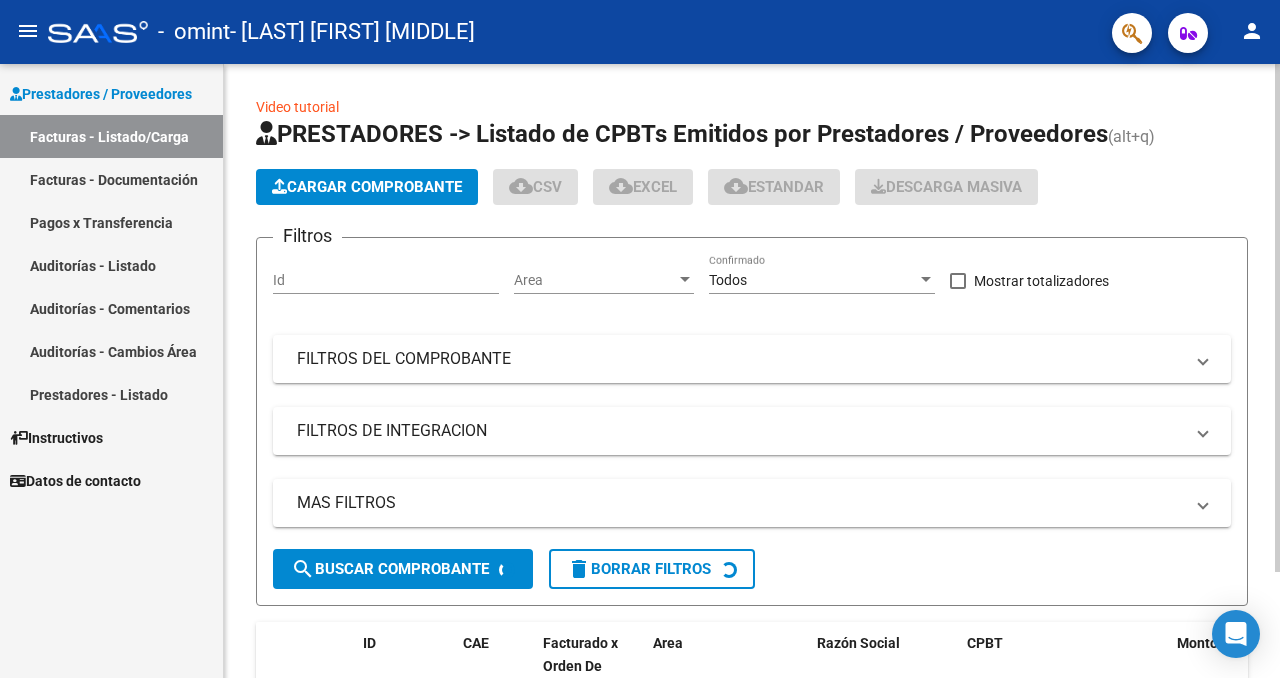 scroll, scrollTop: 0, scrollLeft: 0, axis: both 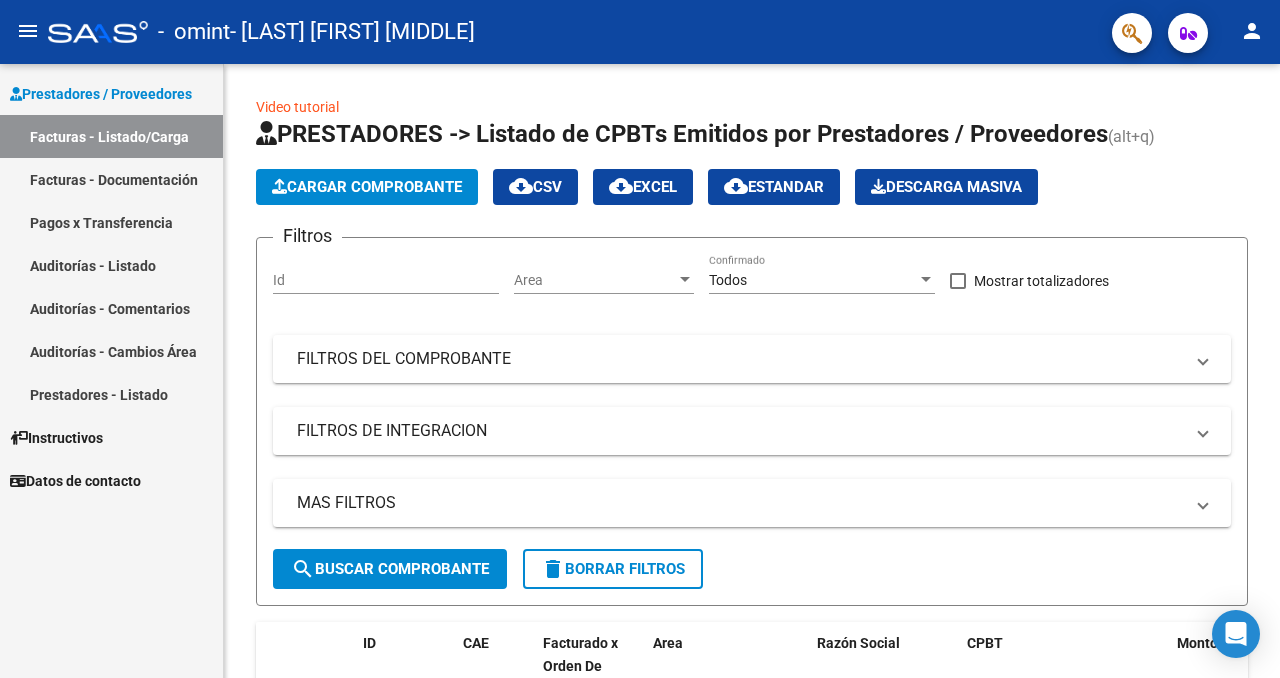 click on "Datos de contacto" at bounding box center [75, 481] 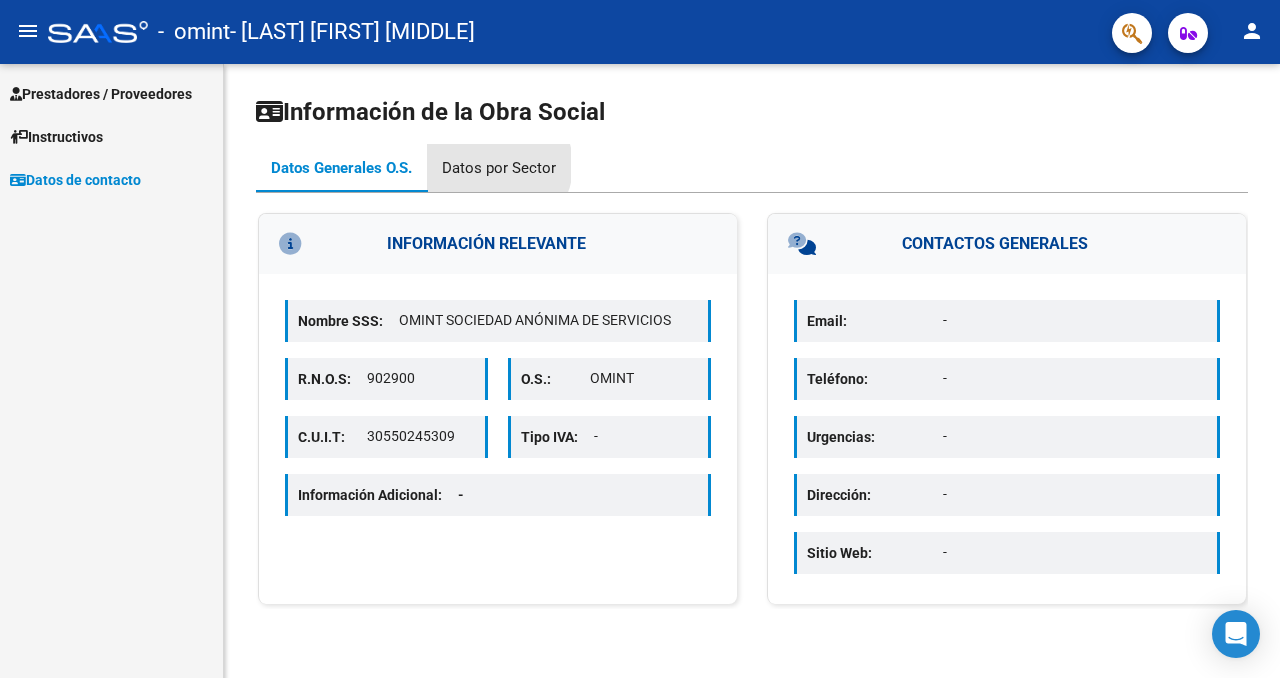 click on "Datos por Sector" at bounding box center (499, 168) 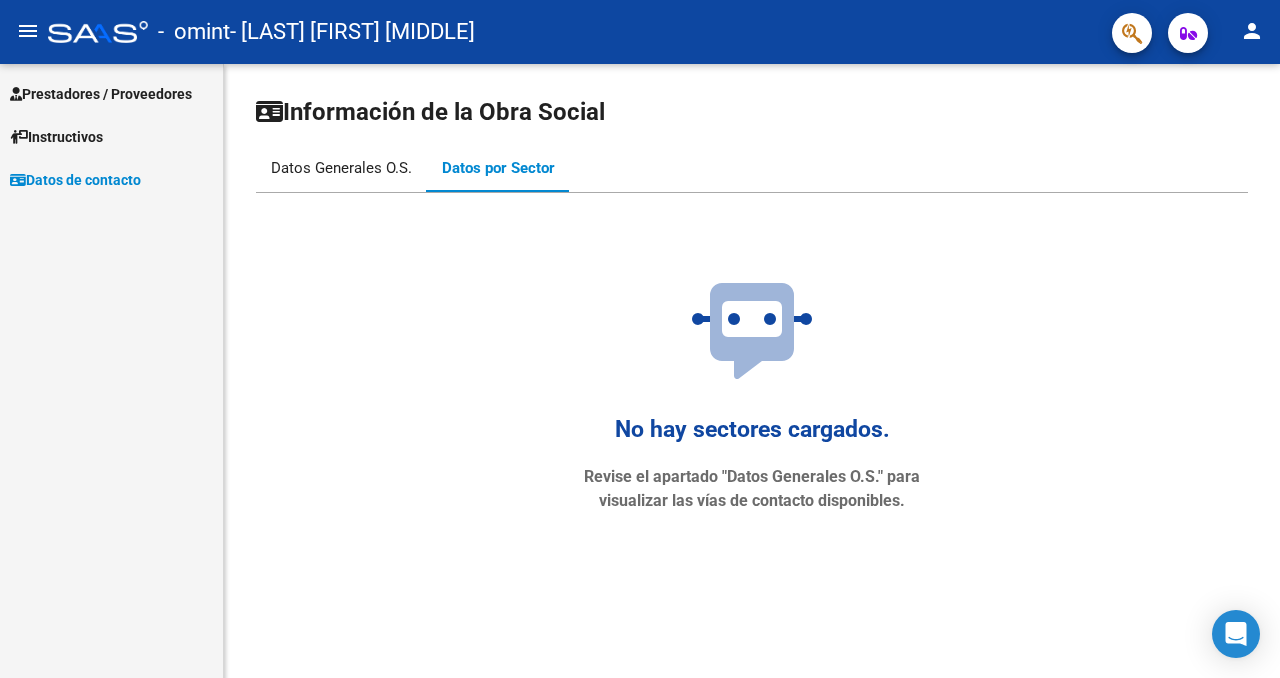 click on "Datos Generales O.S." at bounding box center (341, 168) 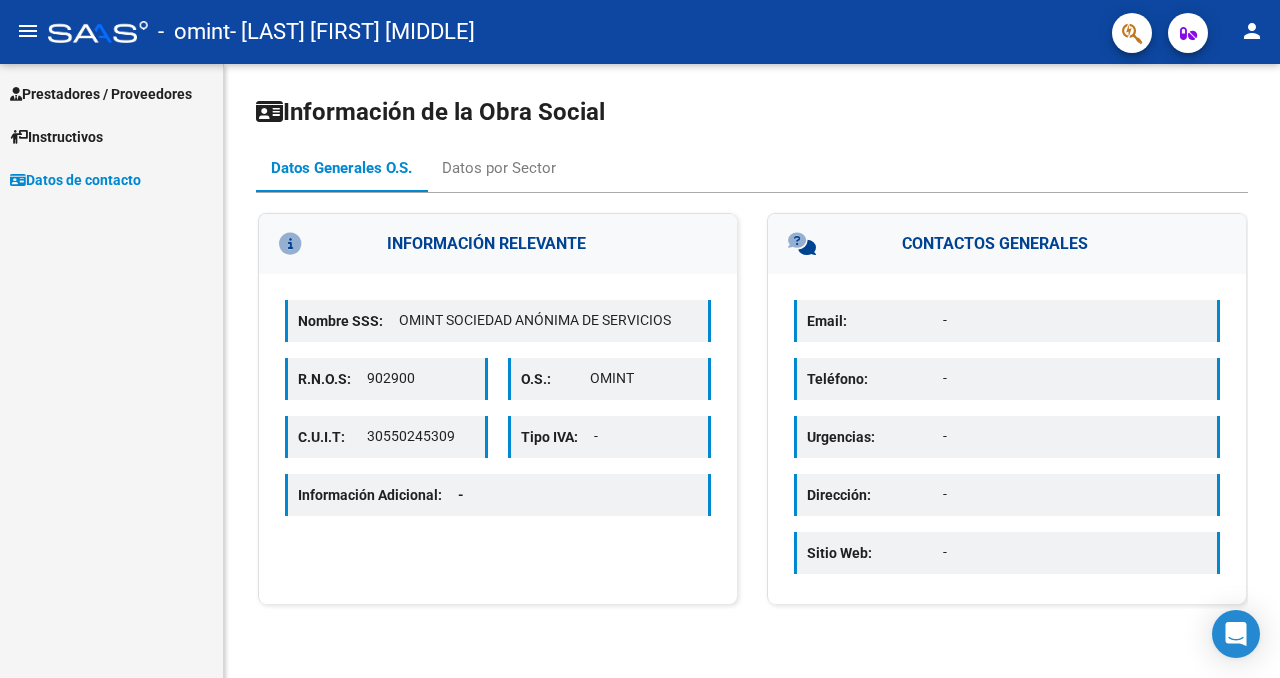 click 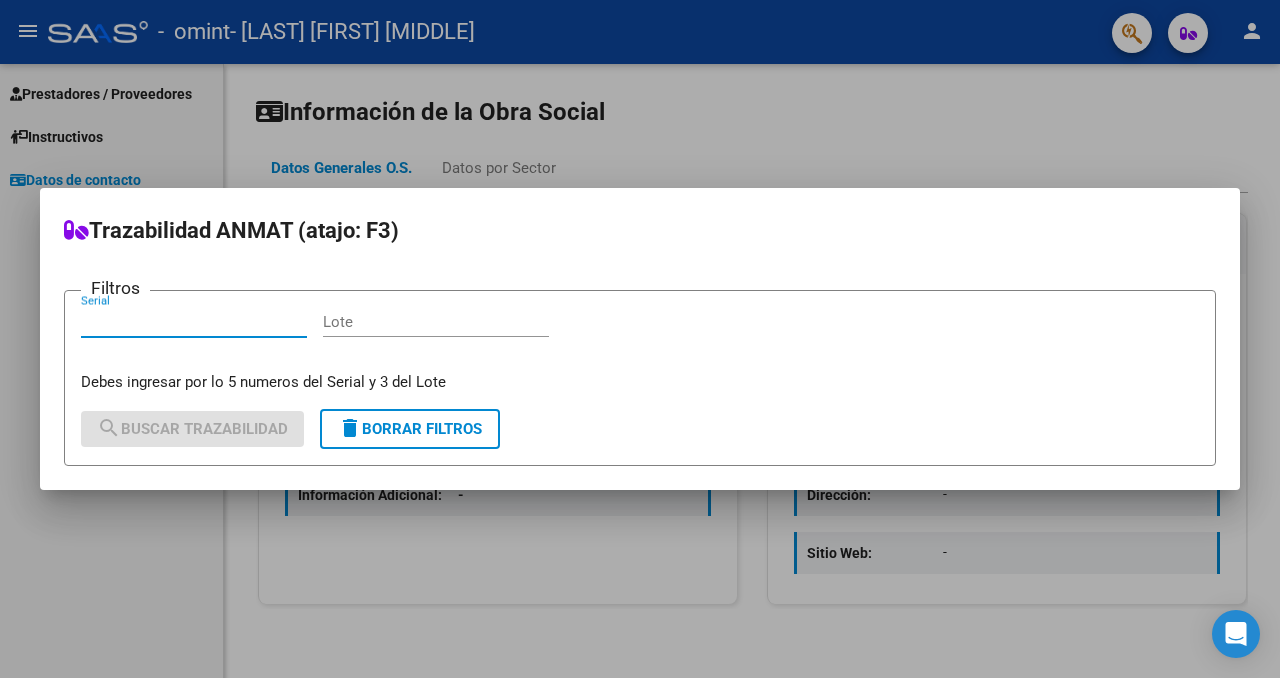 click at bounding box center (640, 339) 